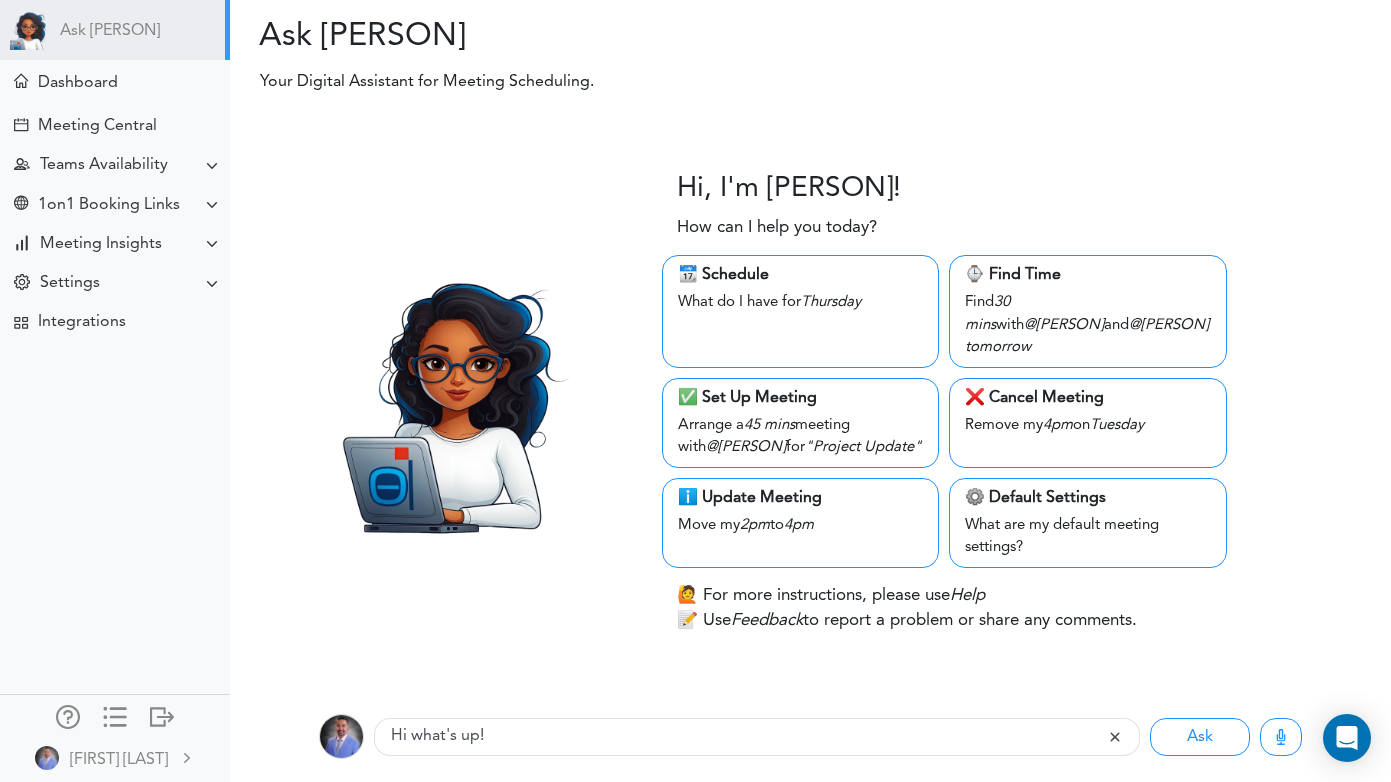 scroll, scrollTop: 0, scrollLeft: 0, axis: both 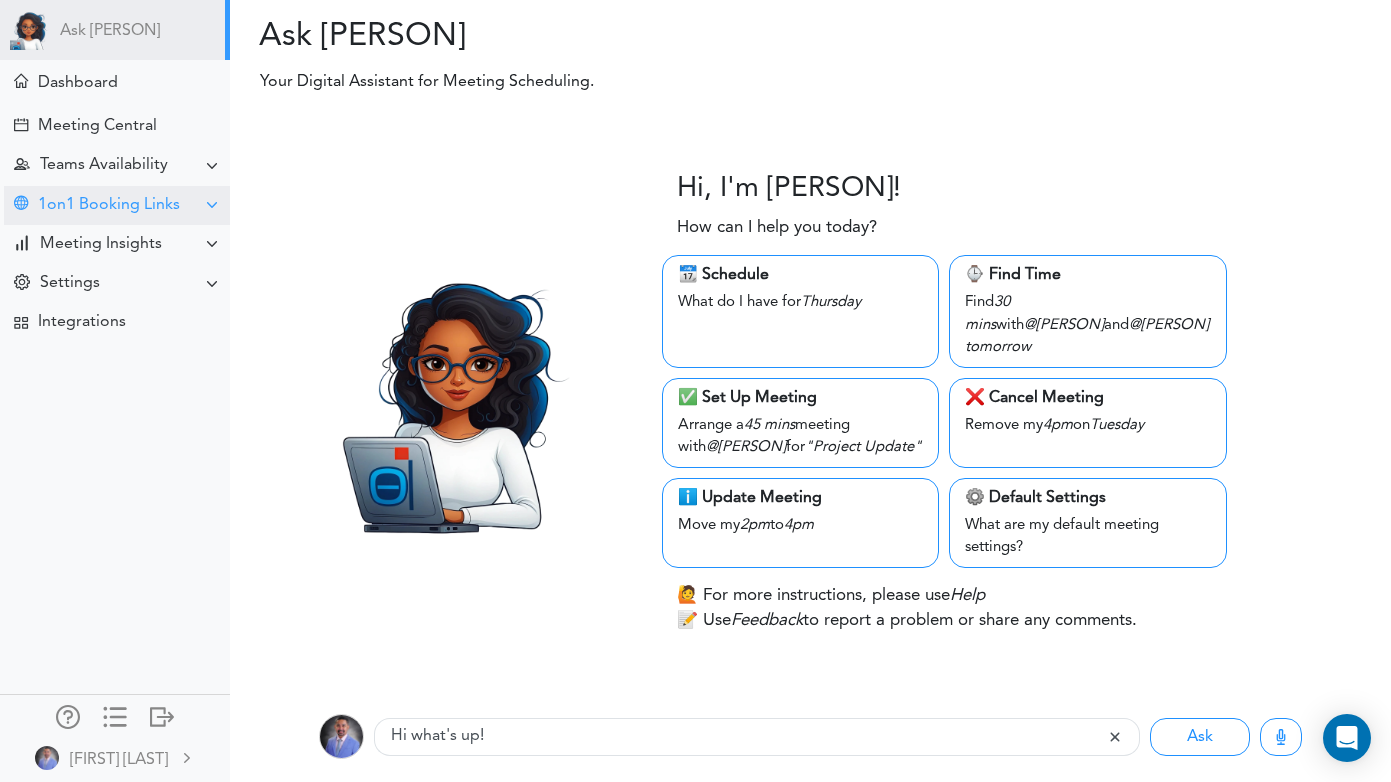 click on "1on1 Booking Links" at bounding box center (109, 205) 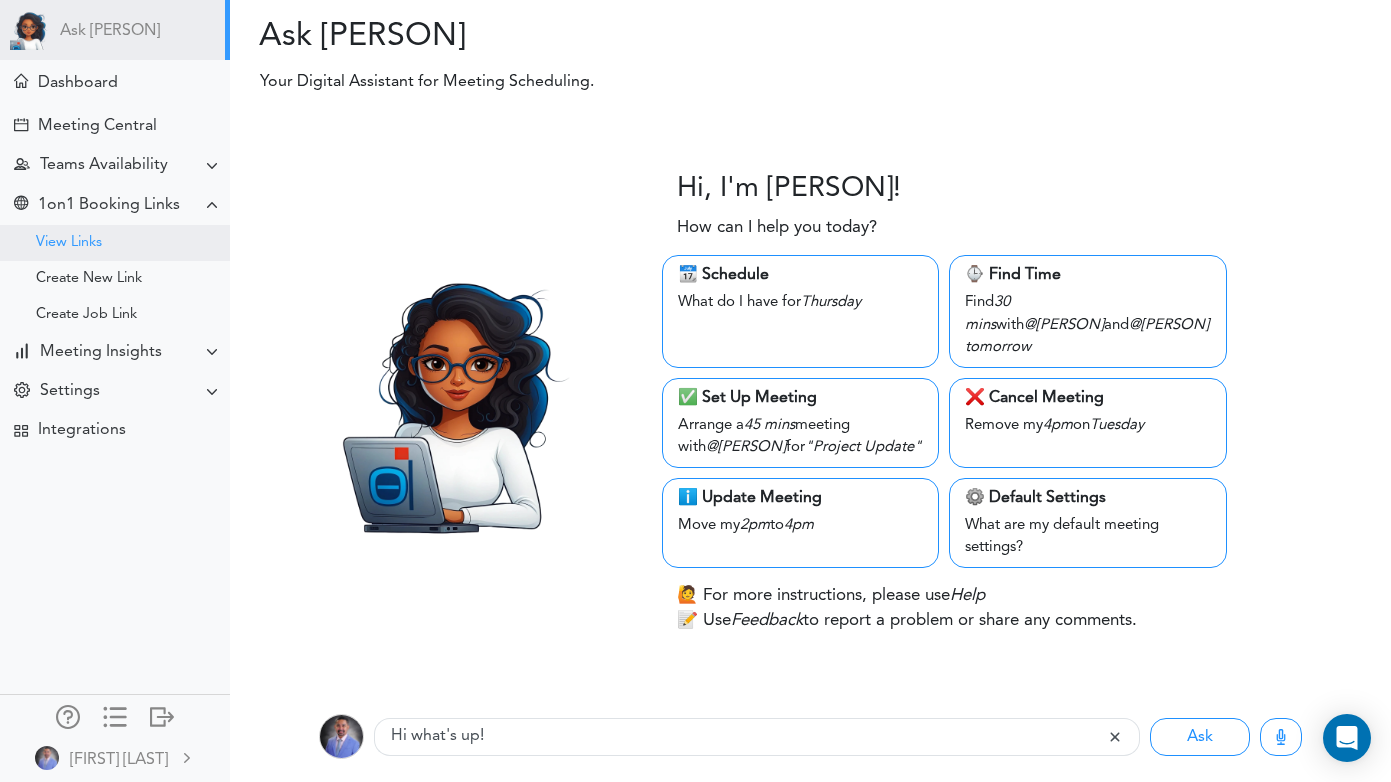click on "View Links" at bounding box center (69, 243) 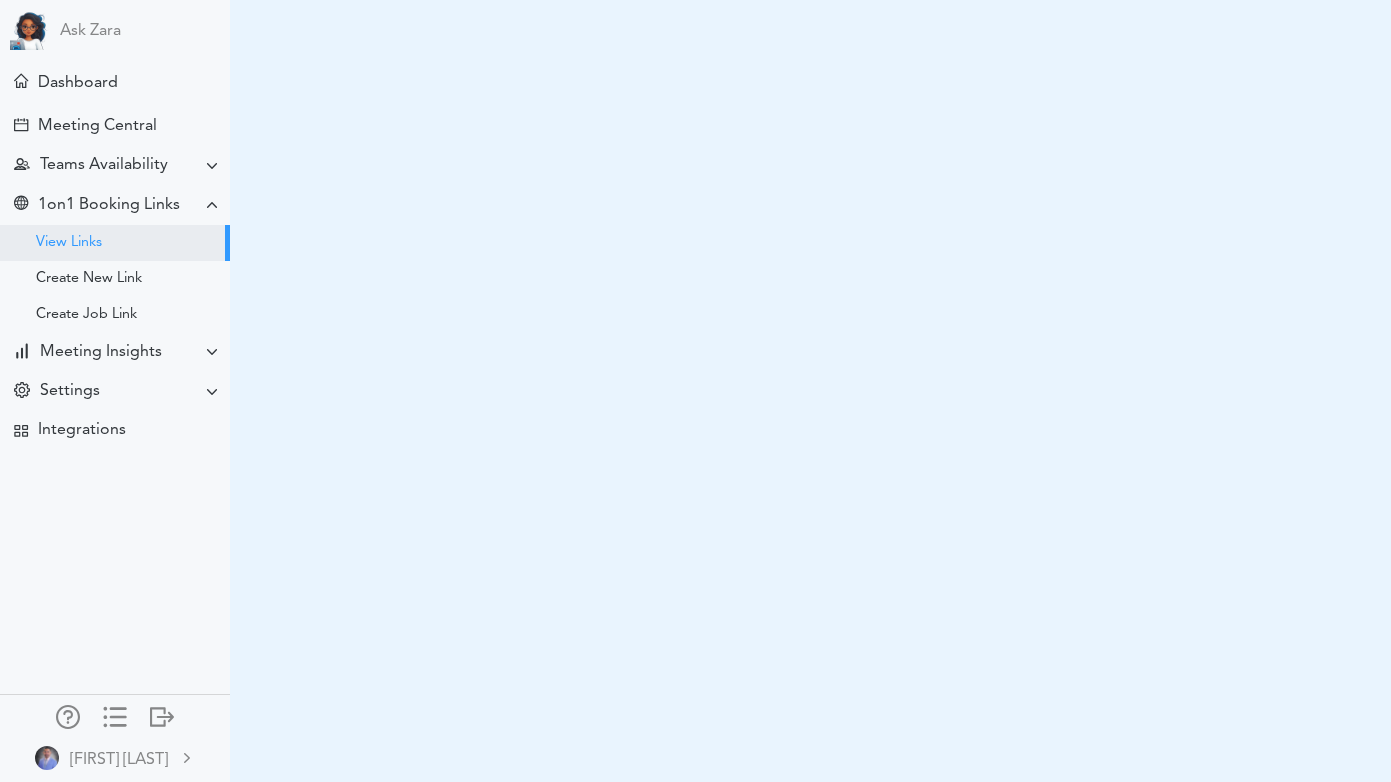 scroll, scrollTop: 0, scrollLeft: 0, axis: both 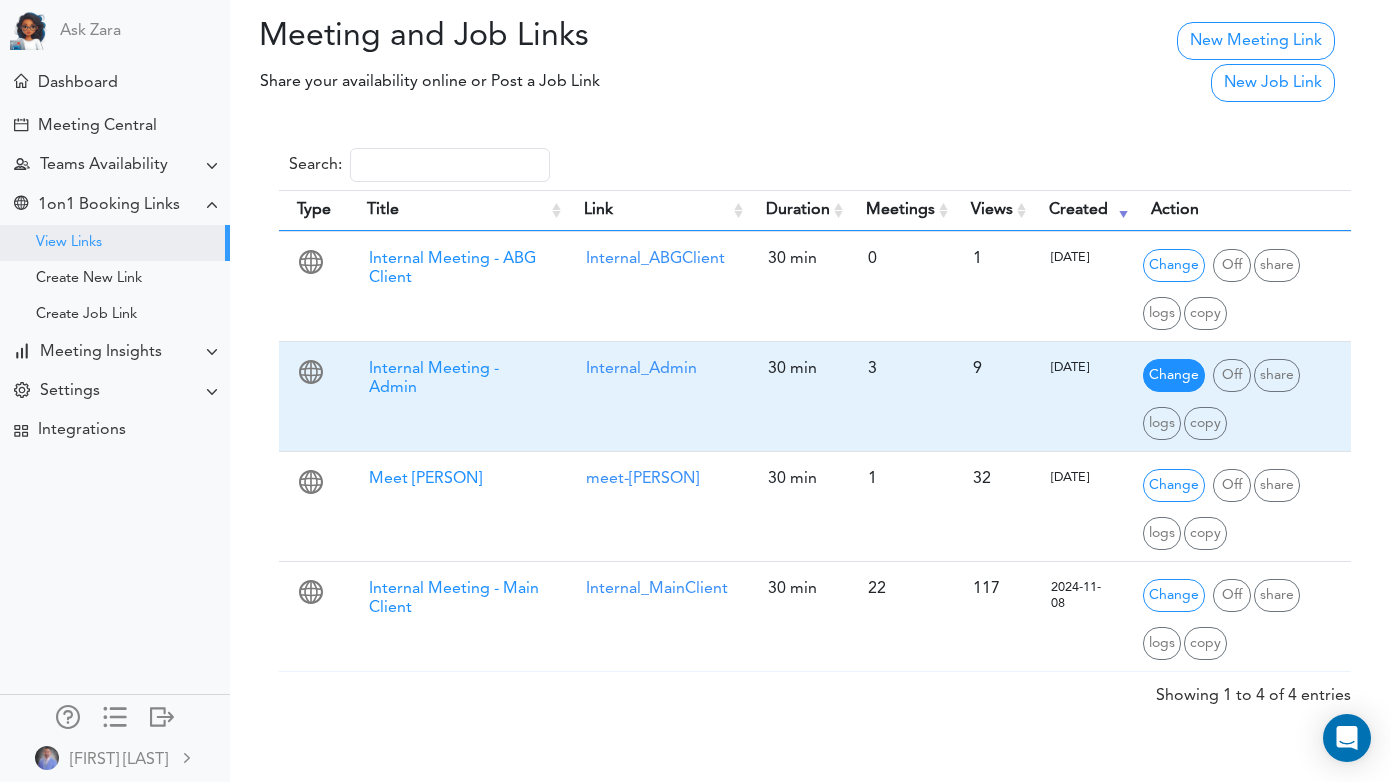 click on "Change" at bounding box center (1174, 375) 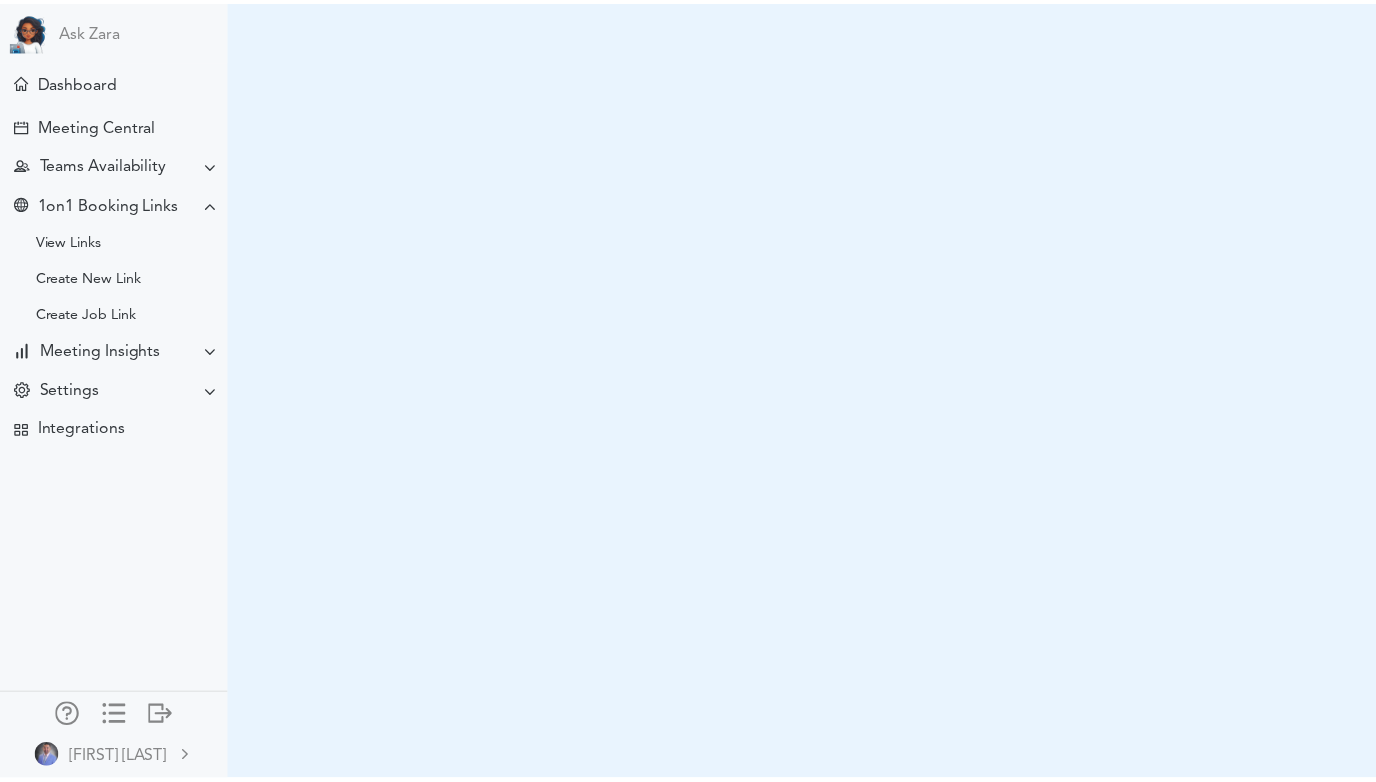 scroll, scrollTop: 0, scrollLeft: 0, axis: both 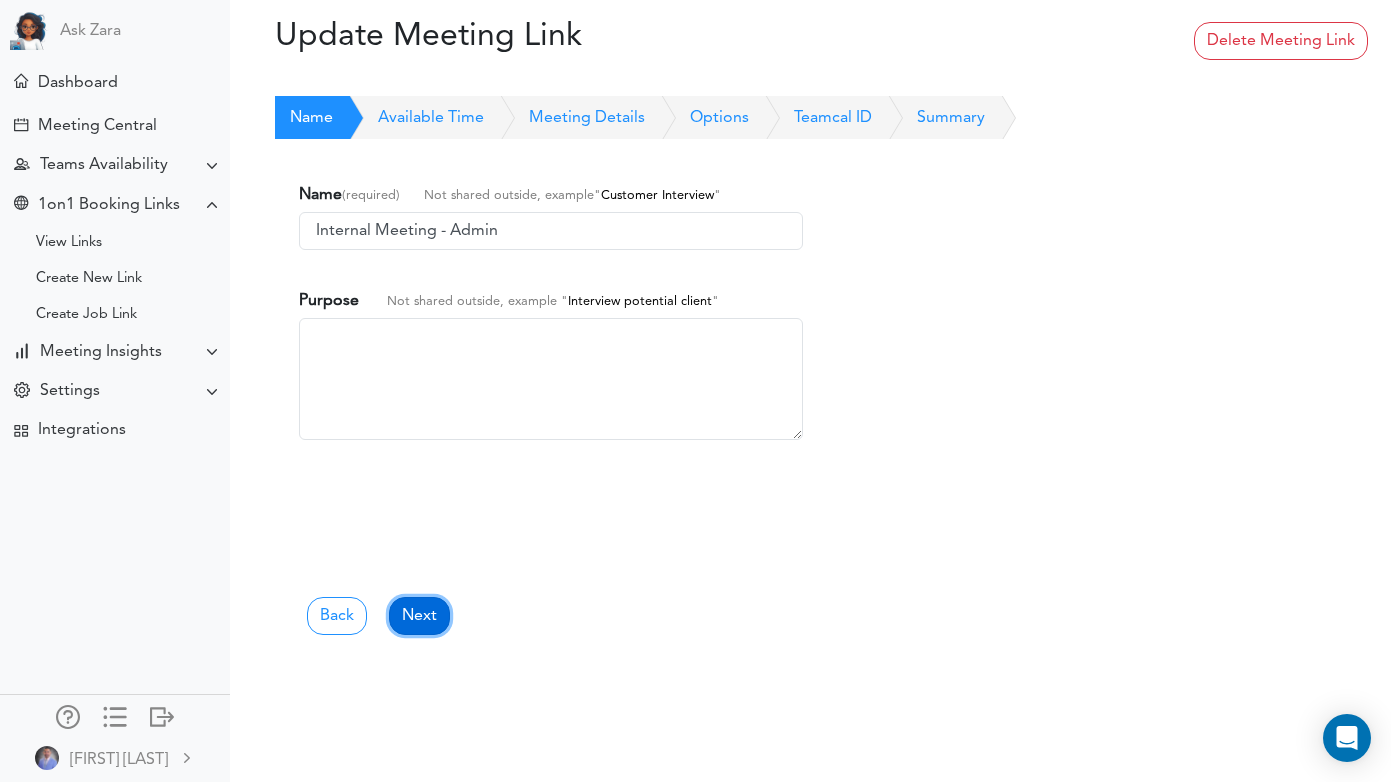 click on "Next" at bounding box center [419, 616] 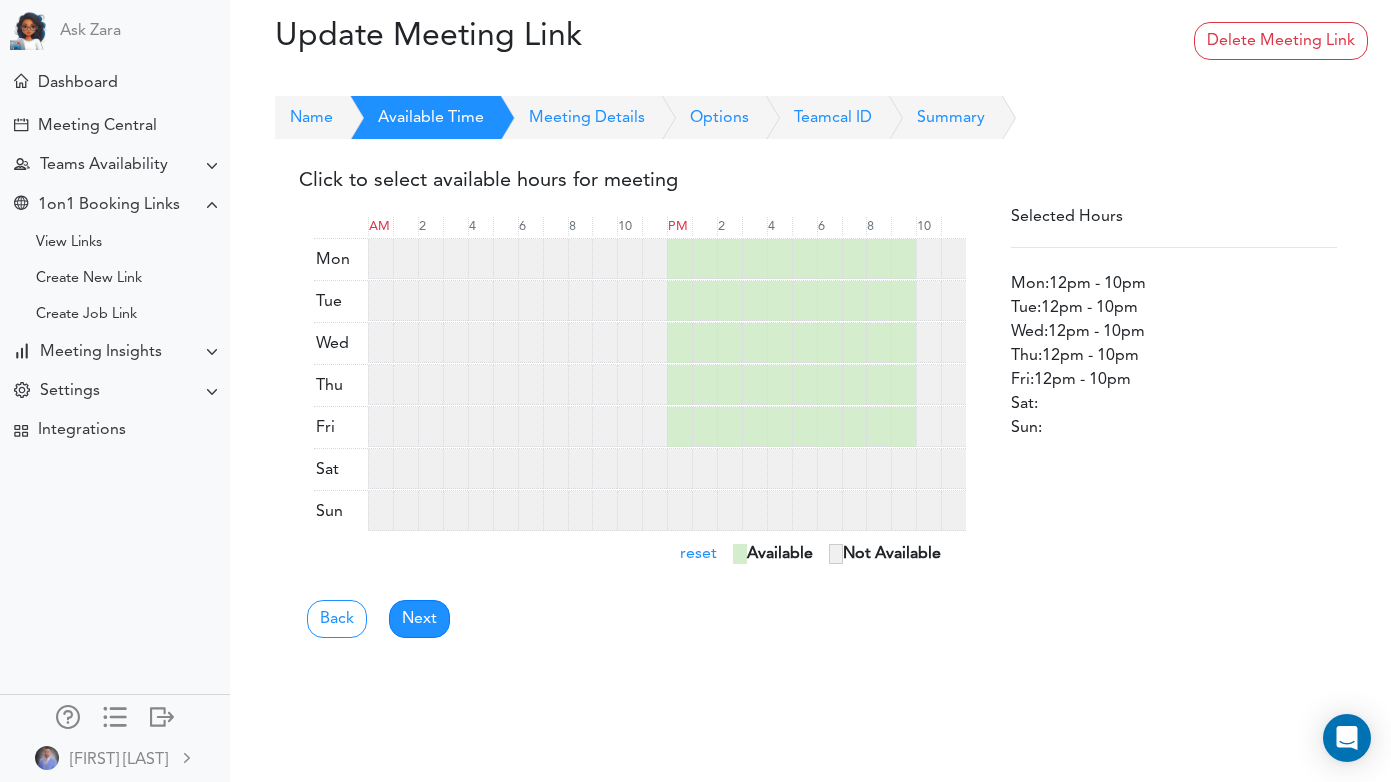 click at bounding box center (928, 301) 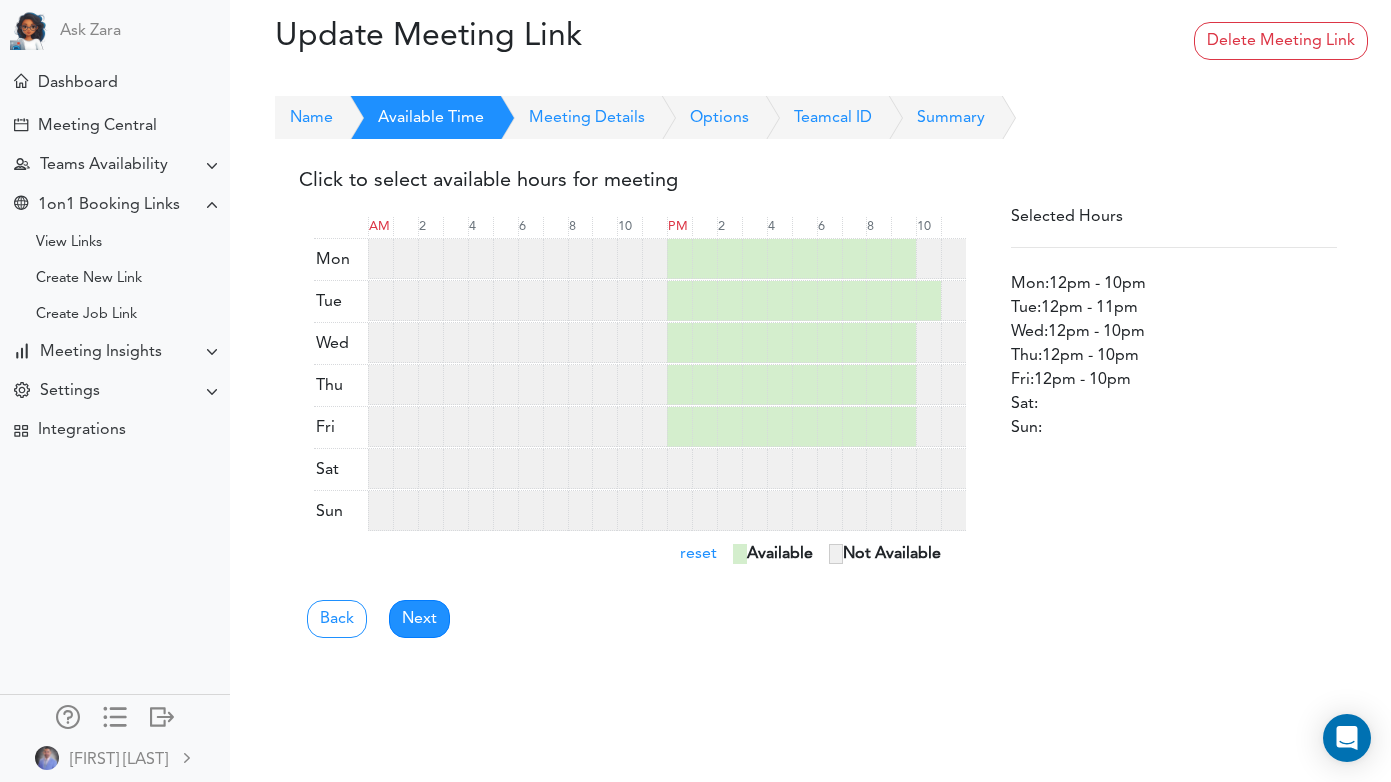 click at bounding box center [953, 301] 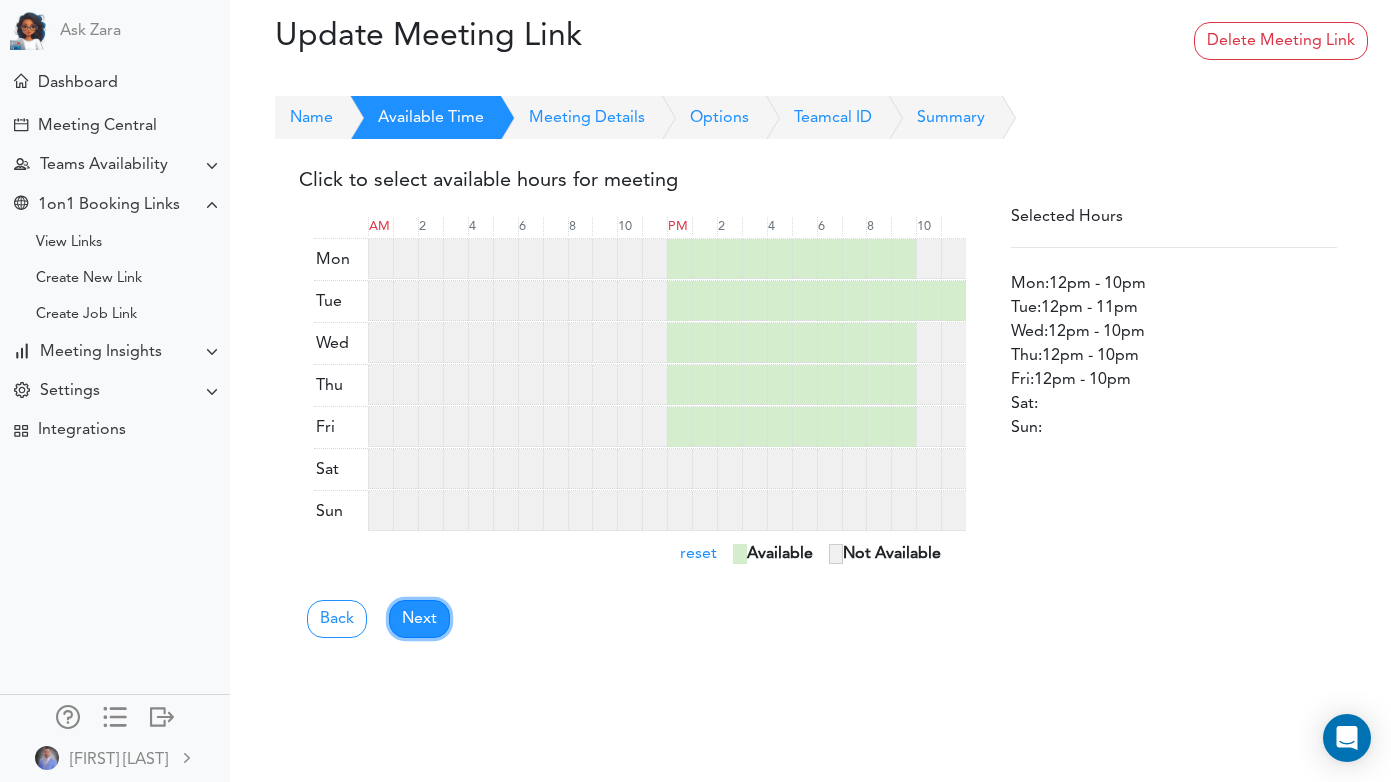 drag, startPoint x: 426, startPoint y: 618, endPoint x: 439, endPoint y: 606, distance: 17.691807 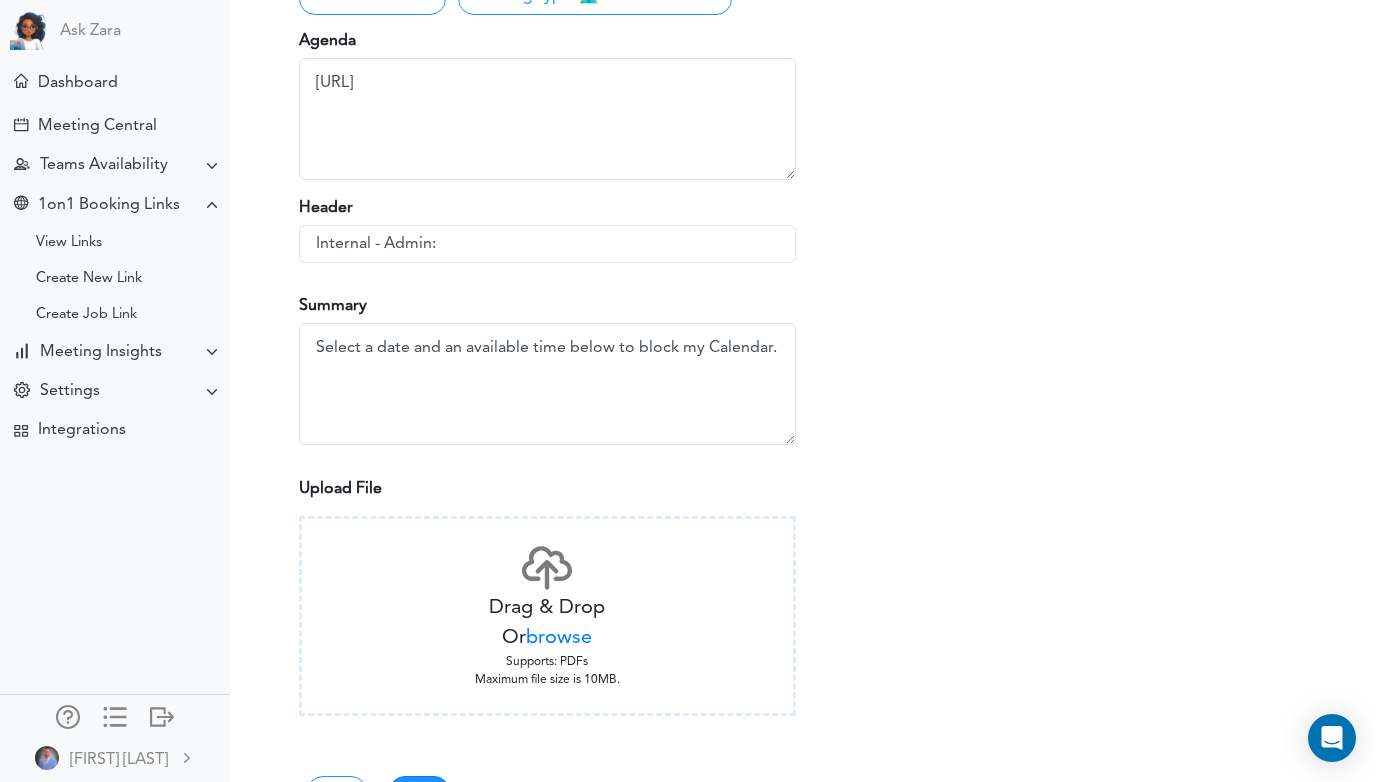 scroll, scrollTop: 453, scrollLeft: 0, axis: vertical 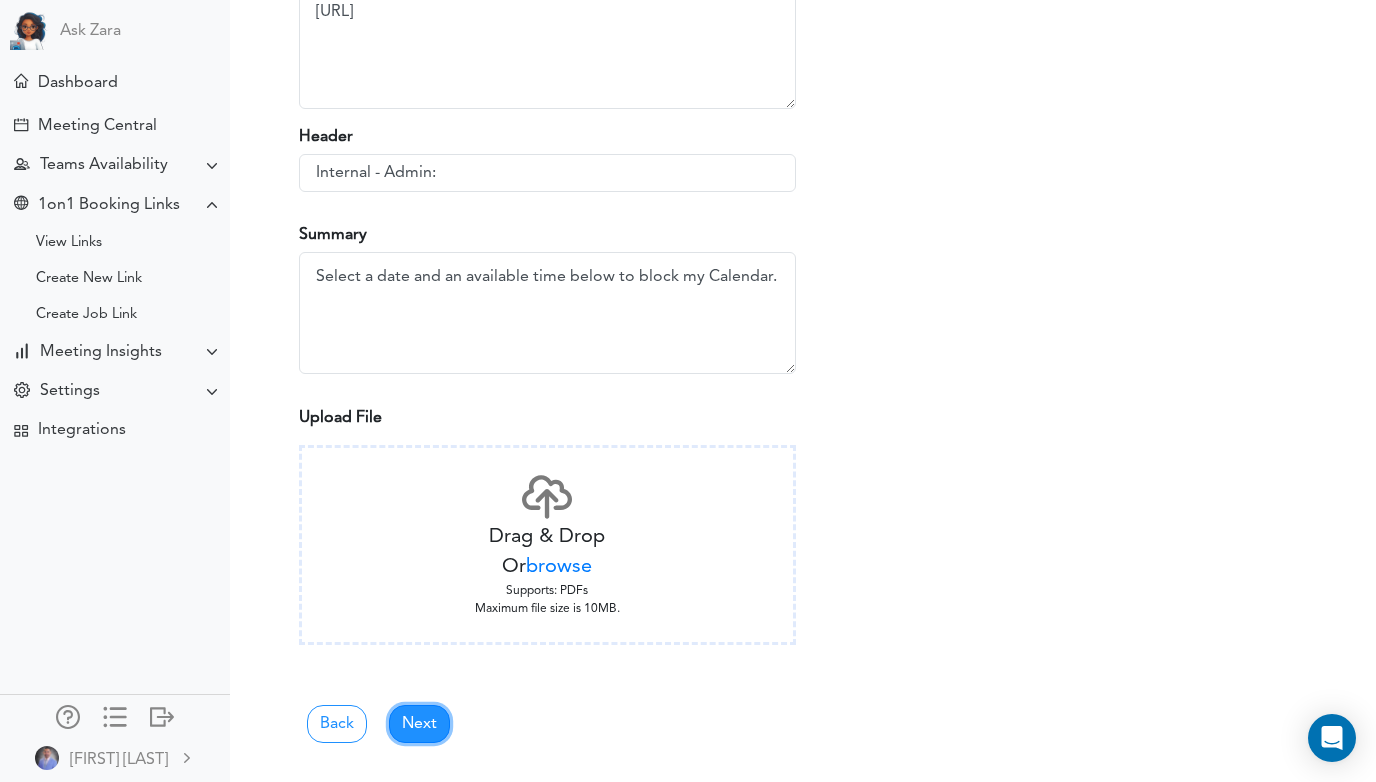 drag, startPoint x: 420, startPoint y: 716, endPoint x: 580, endPoint y: 622, distance: 185.5694 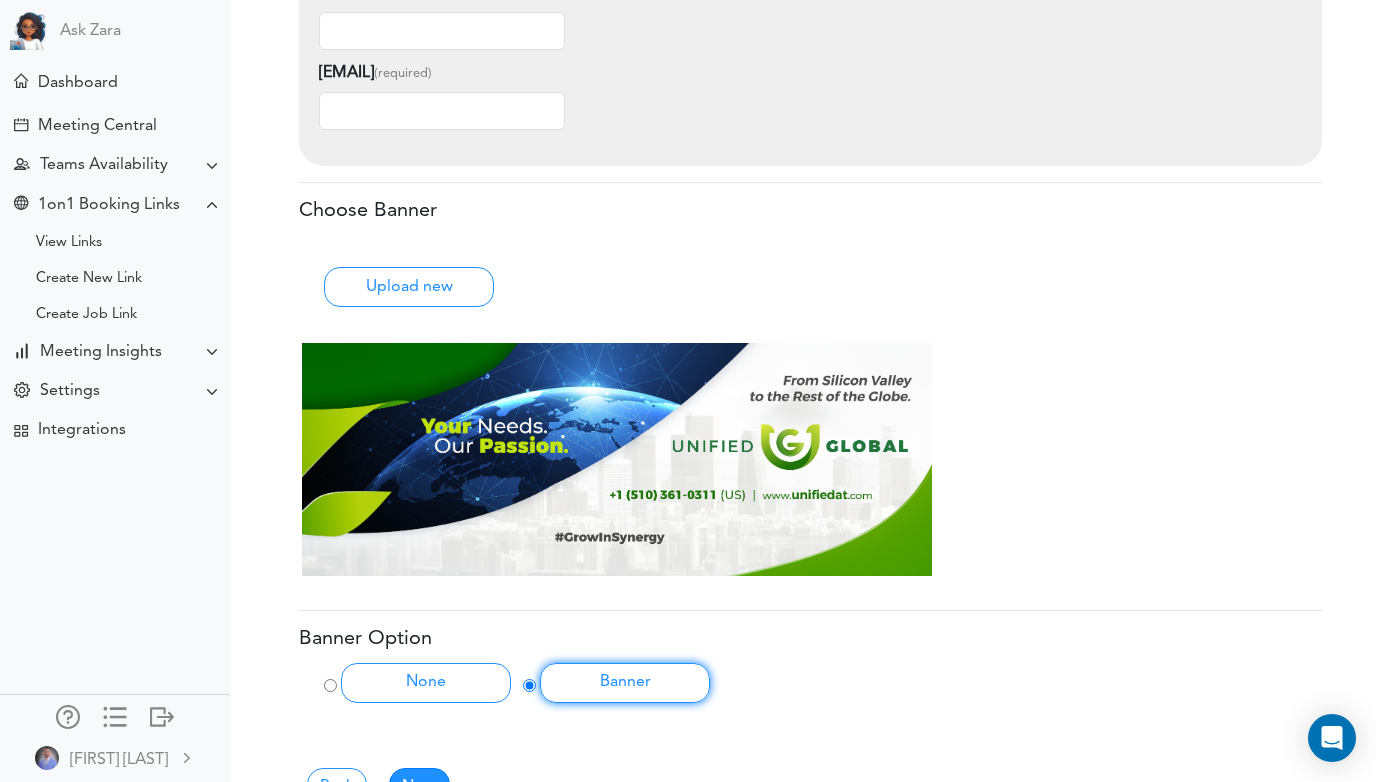 scroll, scrollTop: 924, scrollLeft: 0, axis: vertical 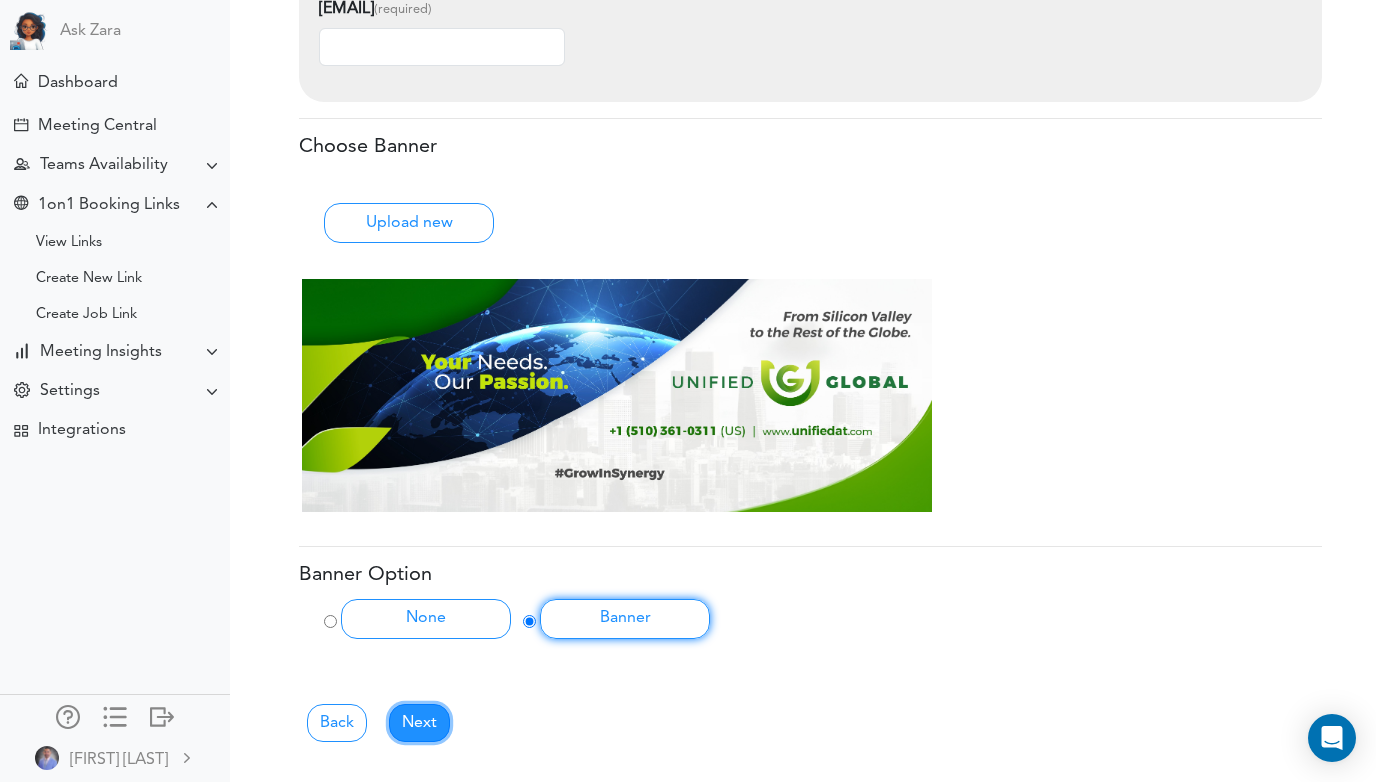 click on "Next" at bounding box center [419, 723] 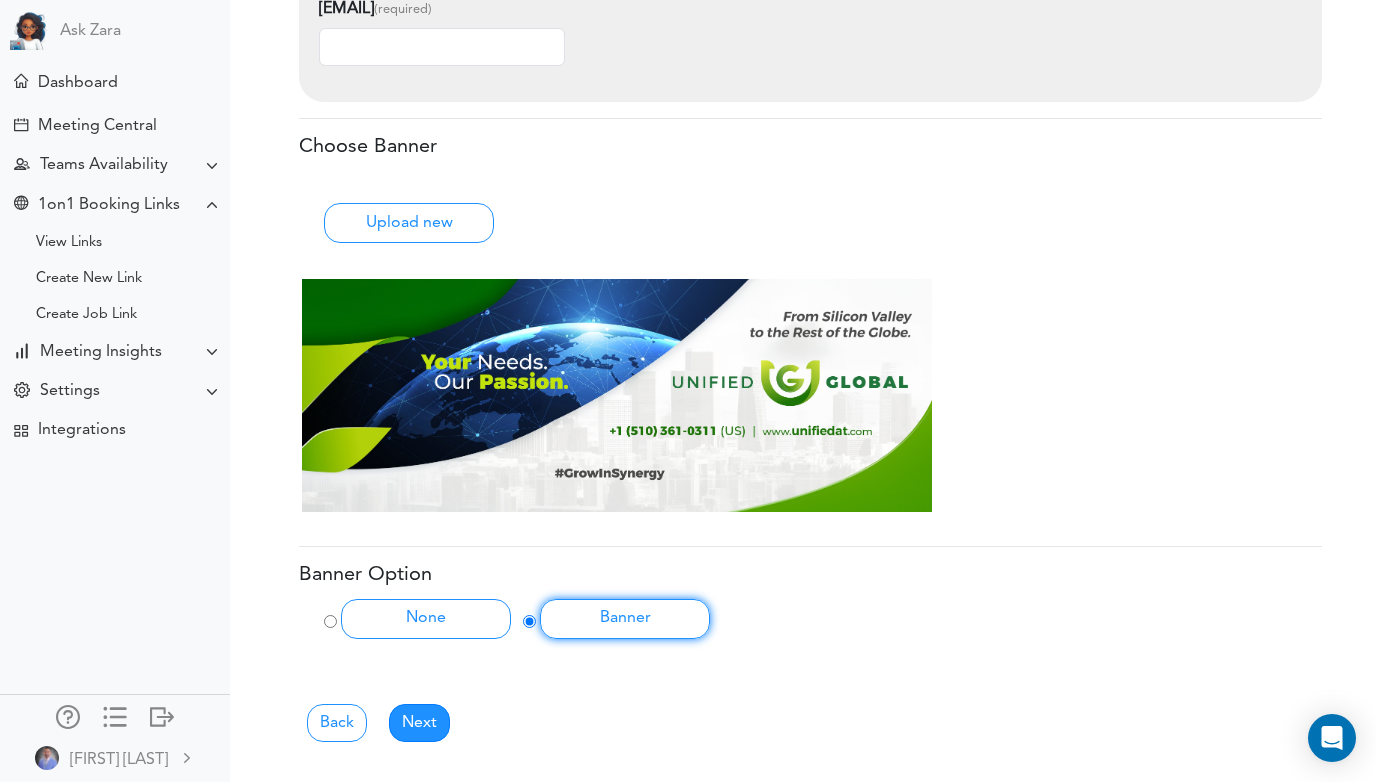 scroll, scrollTop: 0, scrollLeft: 0, axis: both 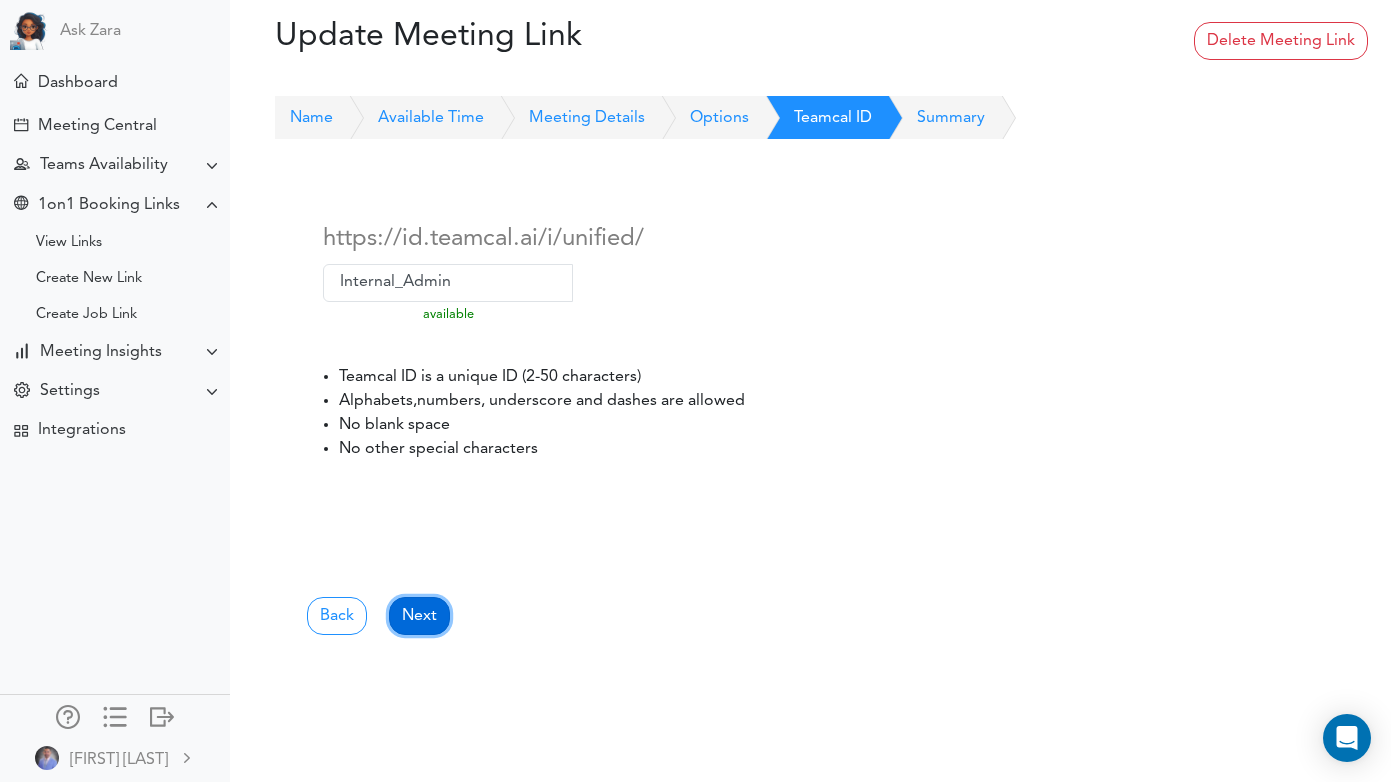 click on "Next" at bounding box center [419, 616] 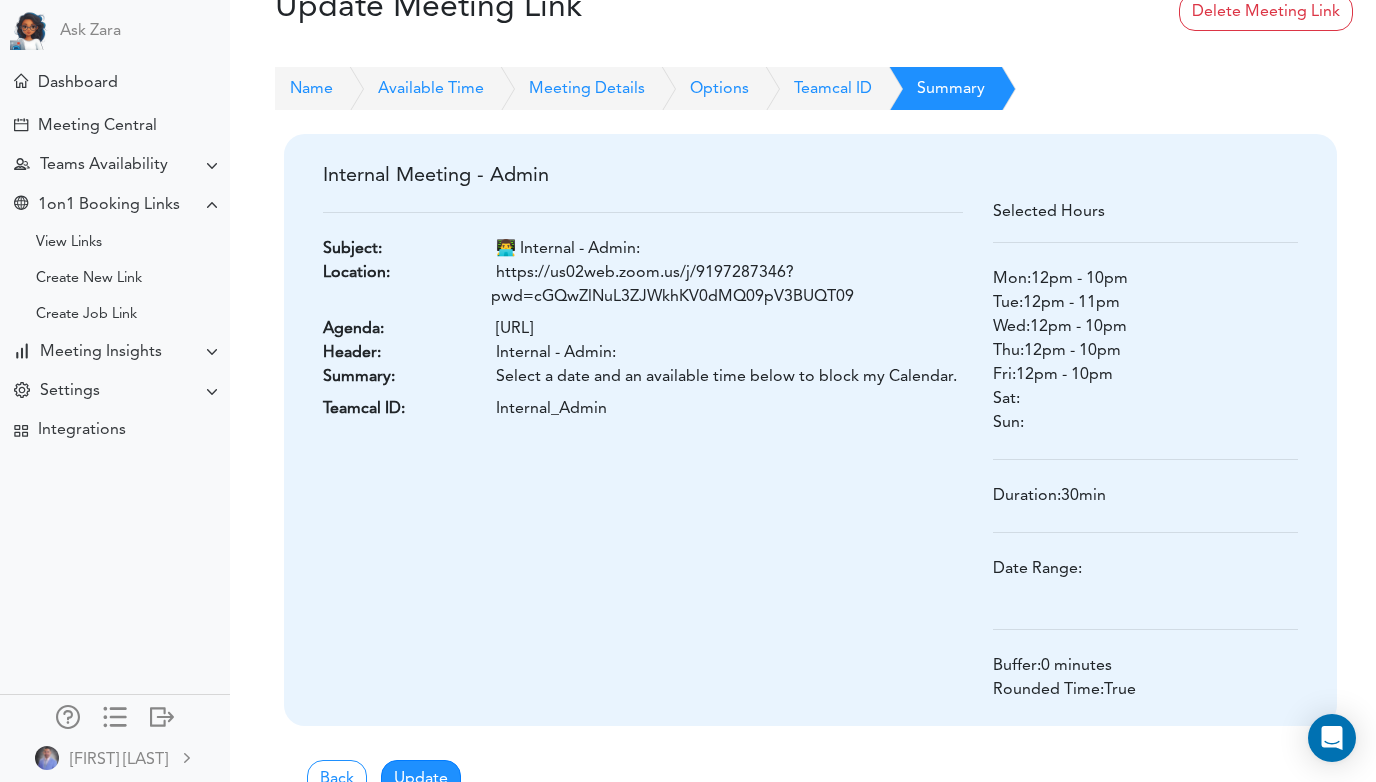 scroll, scrollTop: 85, scrollLeft: 0, axis: vertical 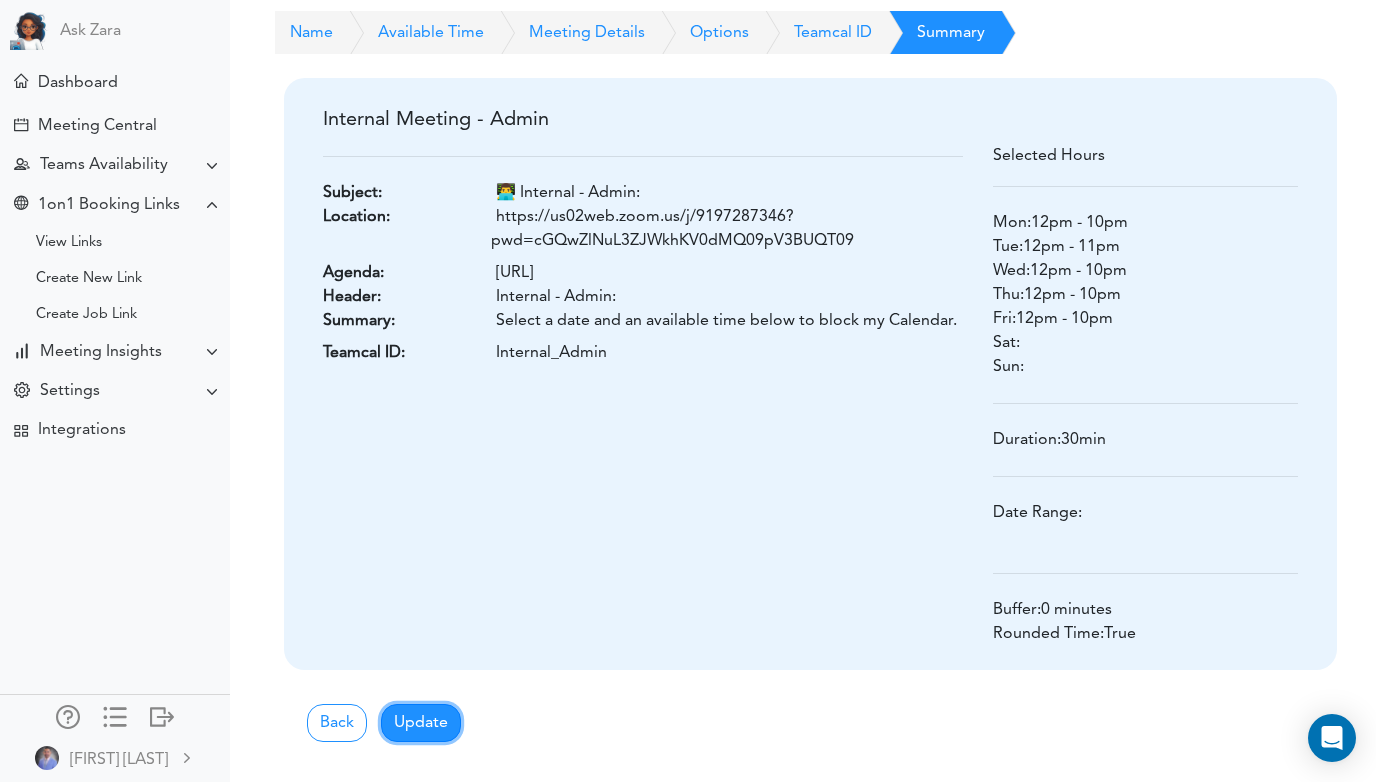 drag, startPoint x: 422, startPoint y: 724, endPoint x: 571, endPoint y: 559, distance: 222.3196 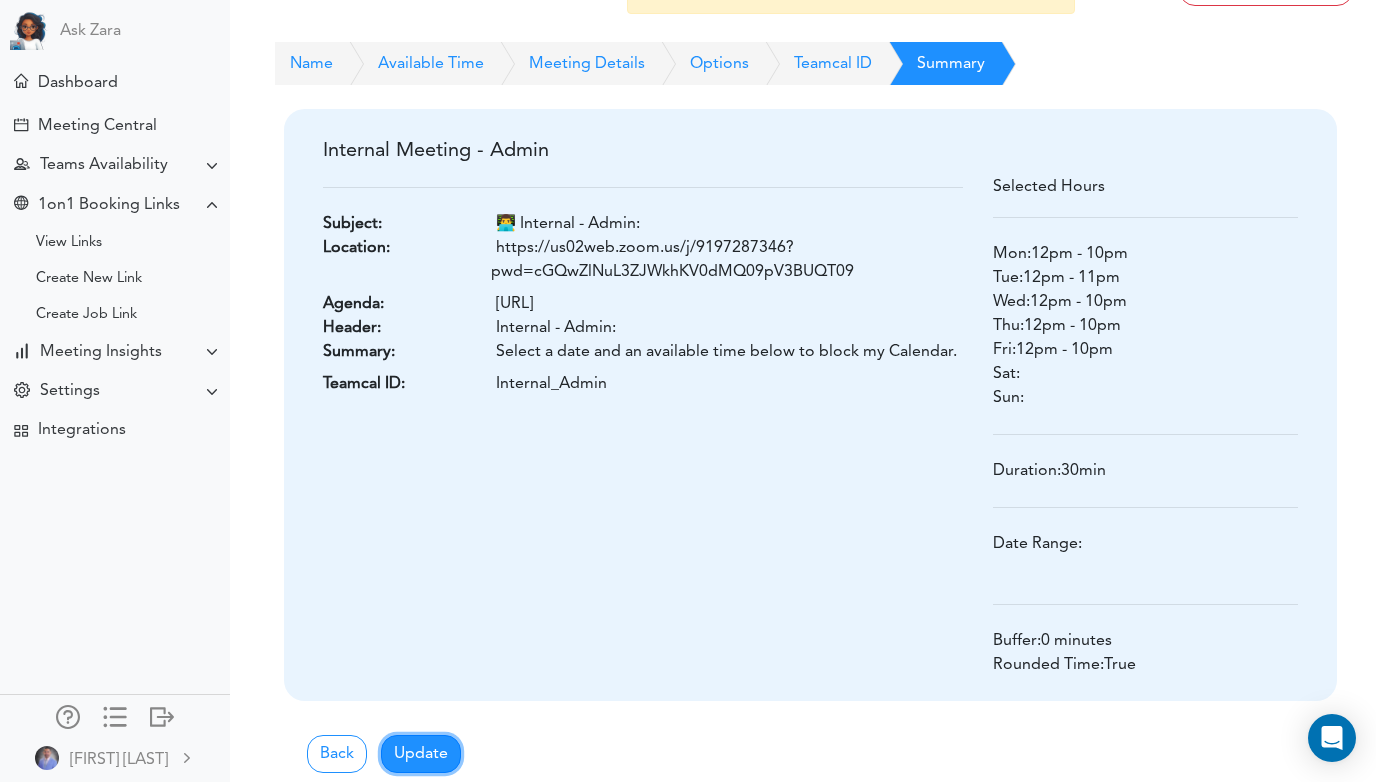 scroll, scrollTop: 0, scrollLeft: 0, axis: both 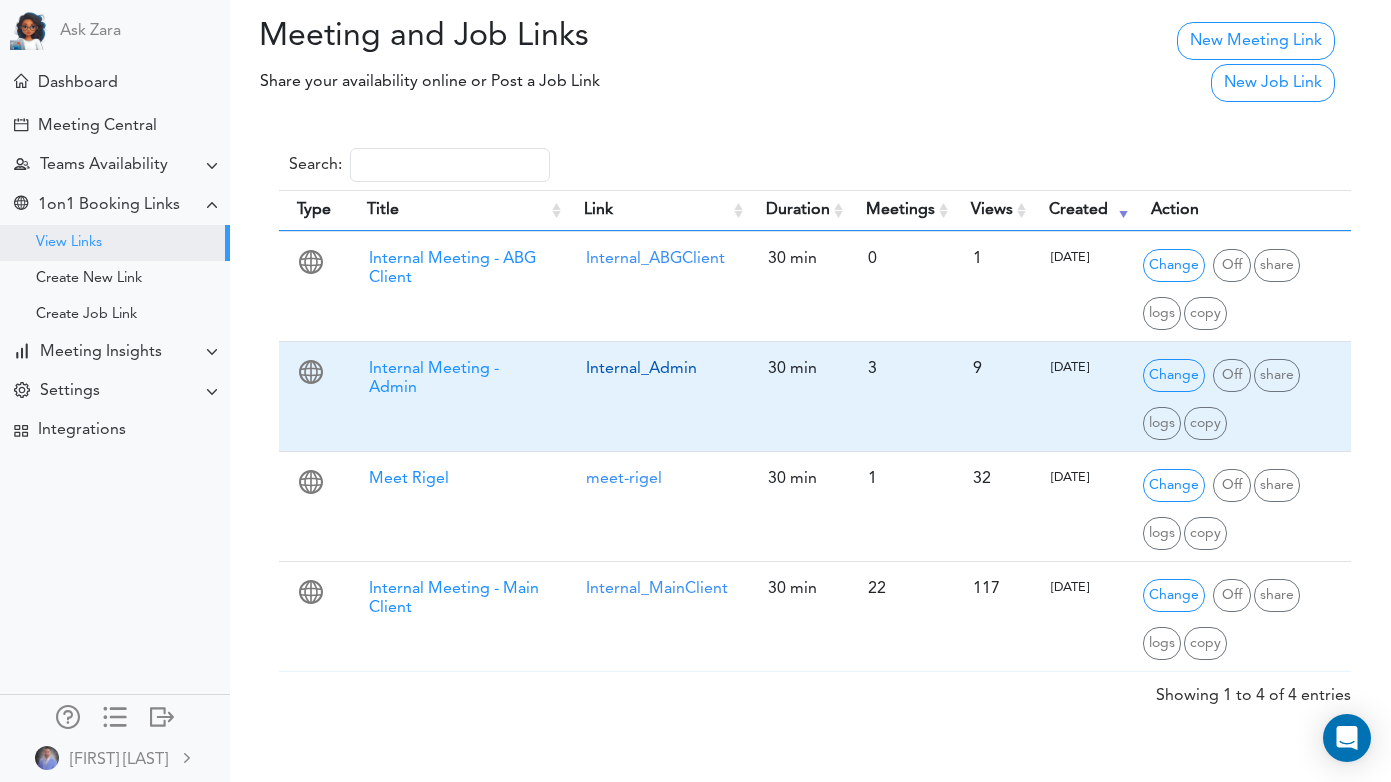 click on "Internal_Admin" at bounding box center (641, 369) 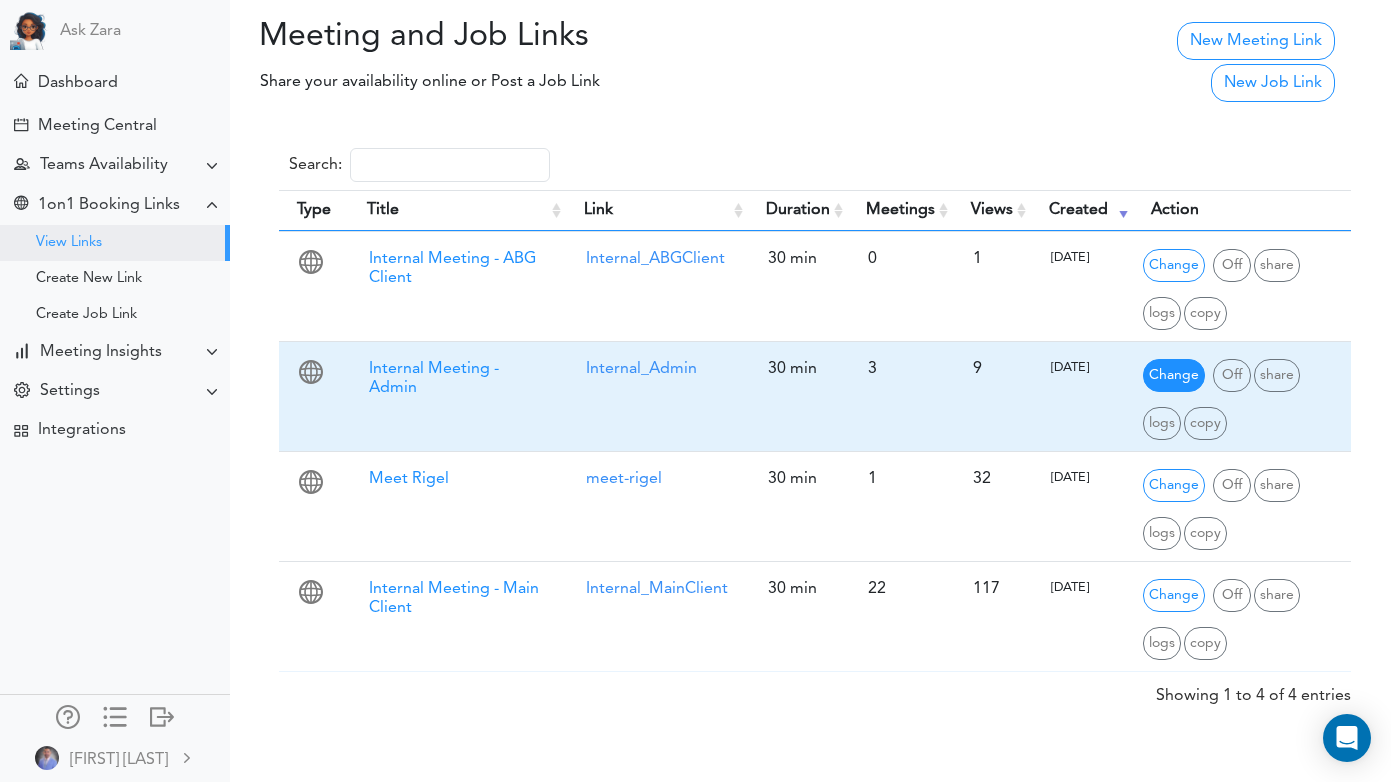 click on "Change" at bounding box center [1174, 375] 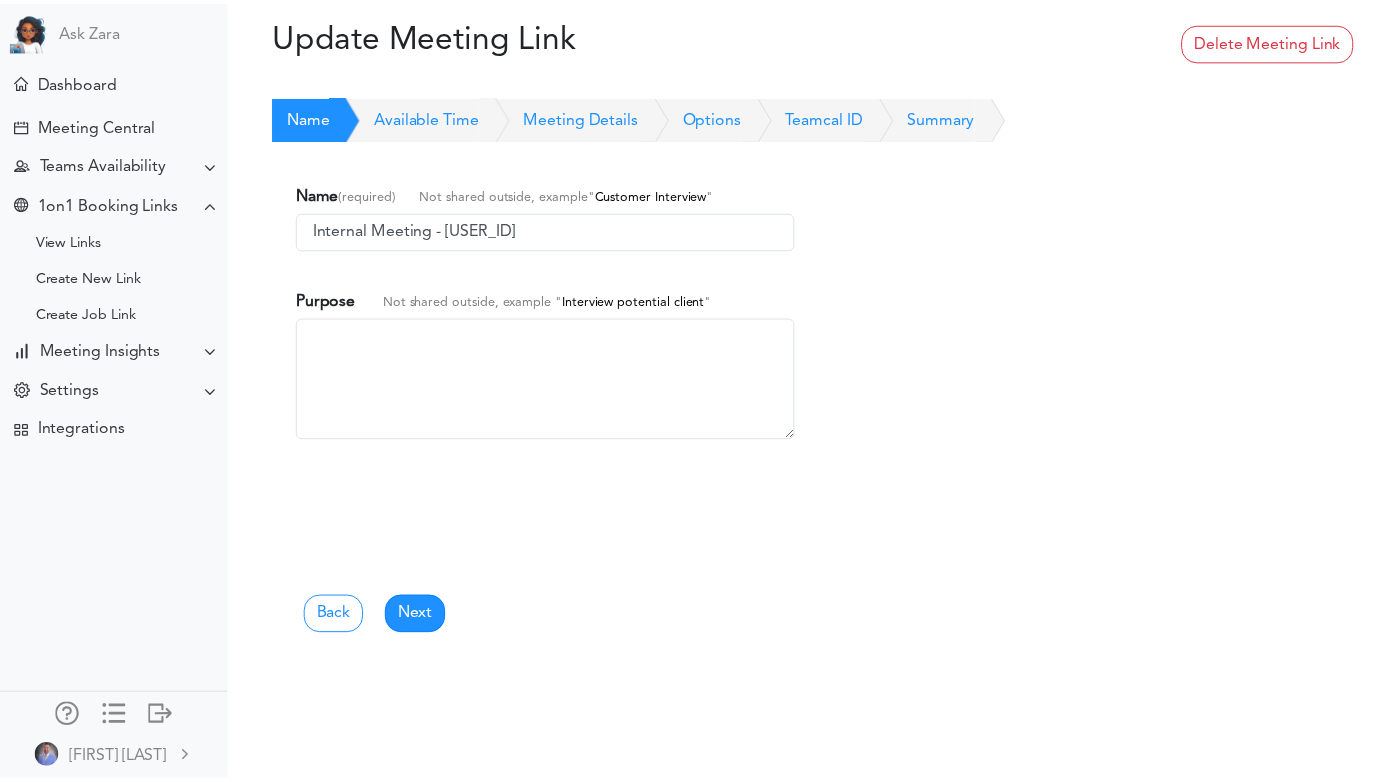 scroll, scrollTop: 0, scrollLeft: 0, axis: both 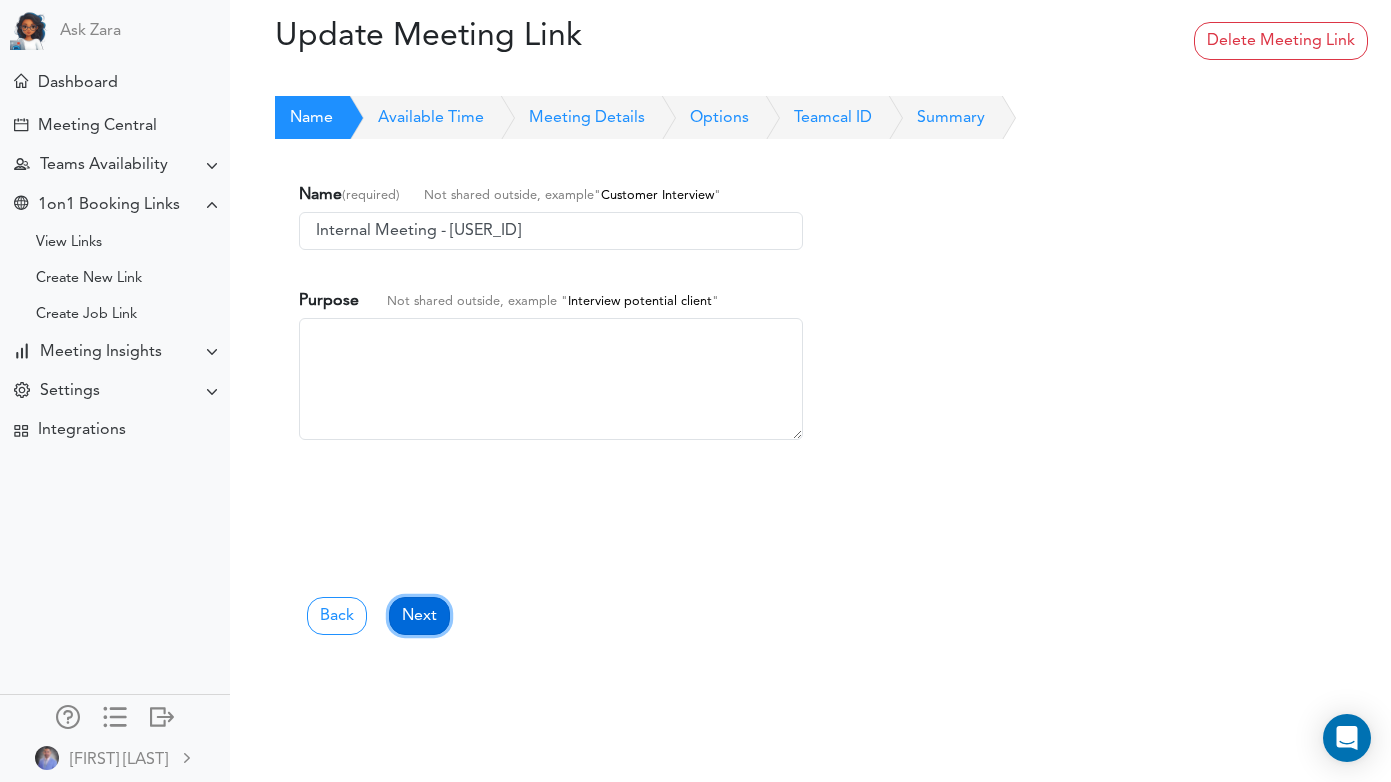 click on "Next" at bounding box center (419, 616) 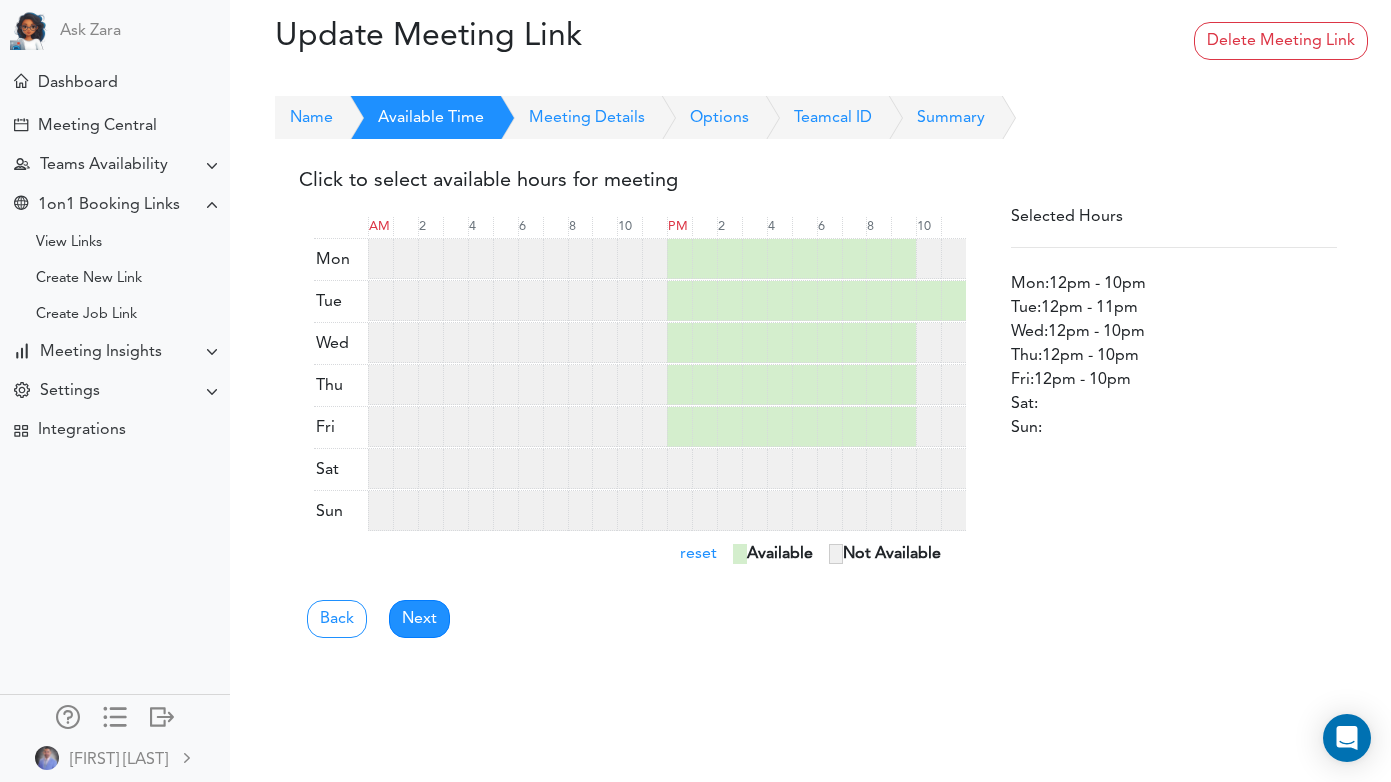 click at bounding box center (380, 343) 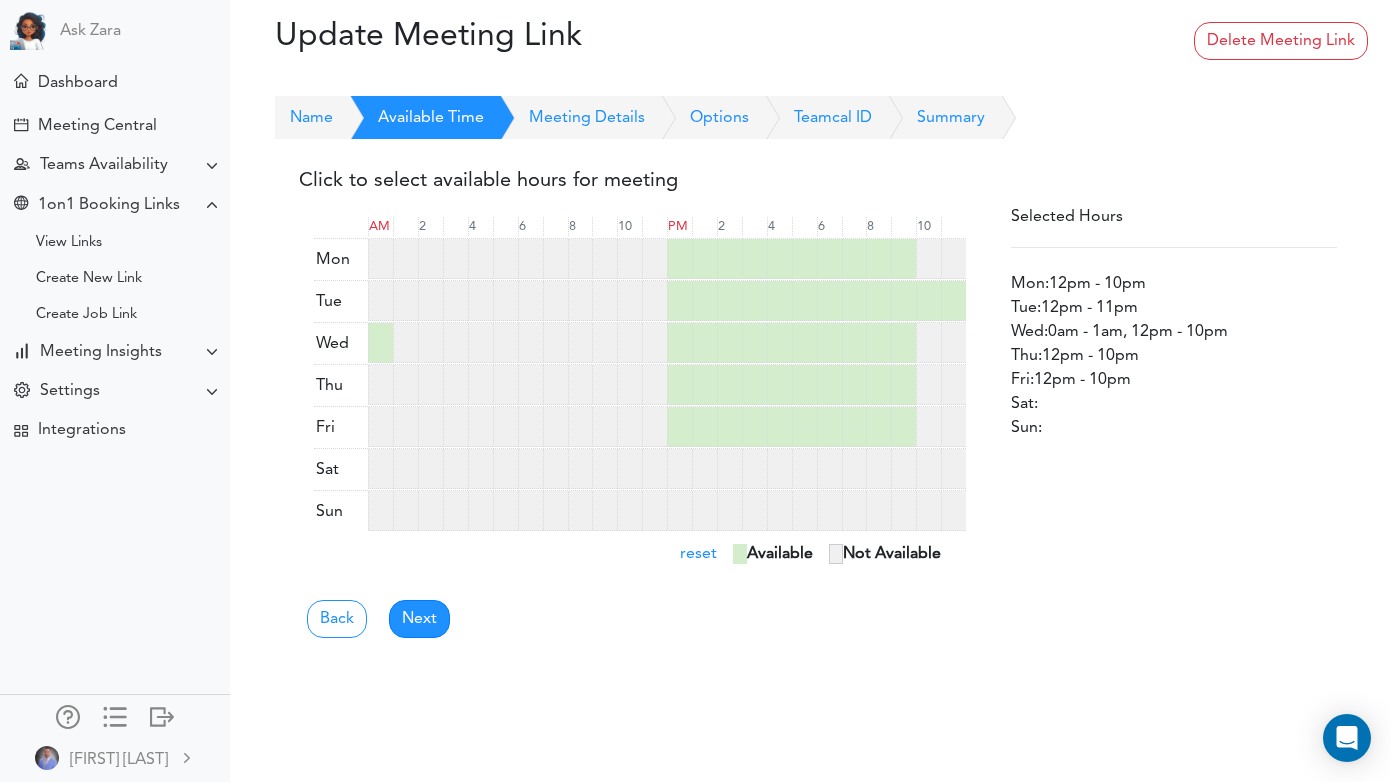 click at bounding box center [405, 343] 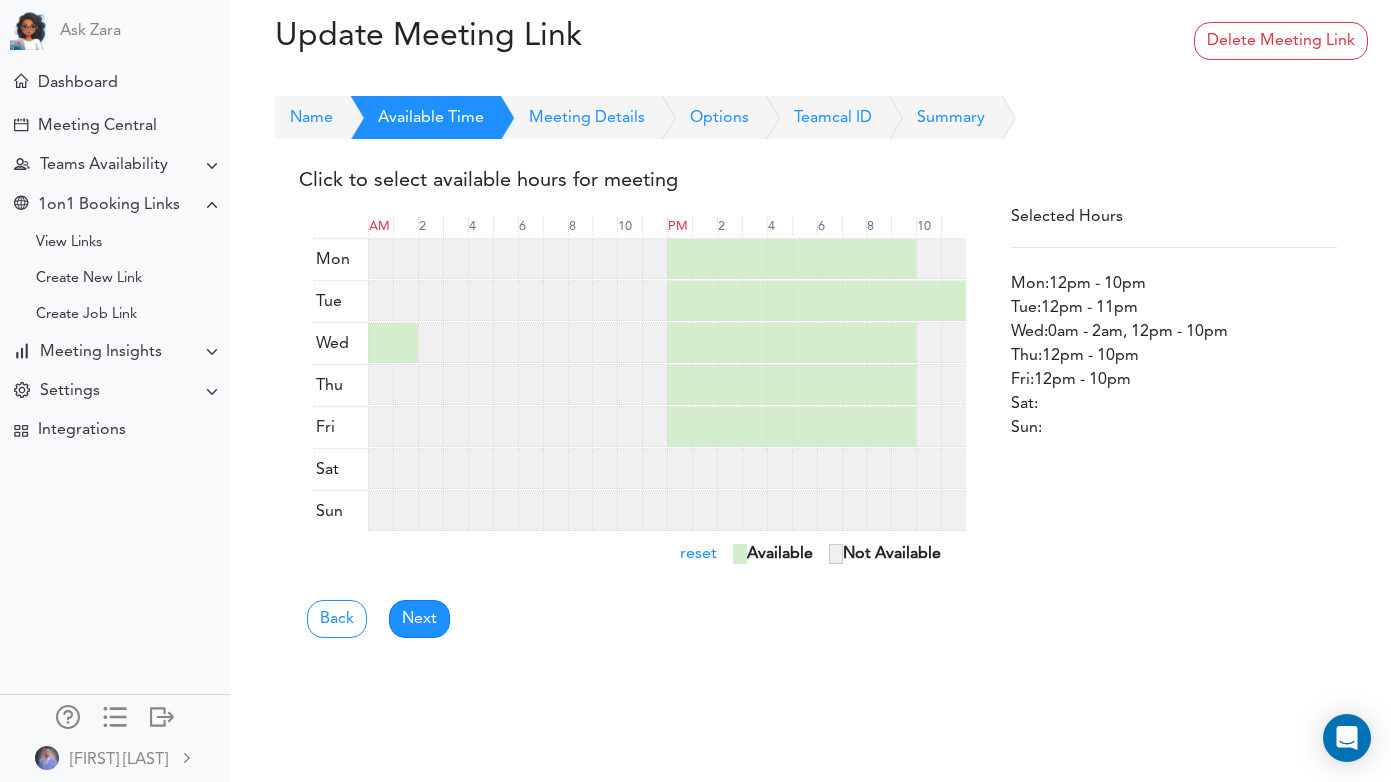click at bounding box center [430, 343] 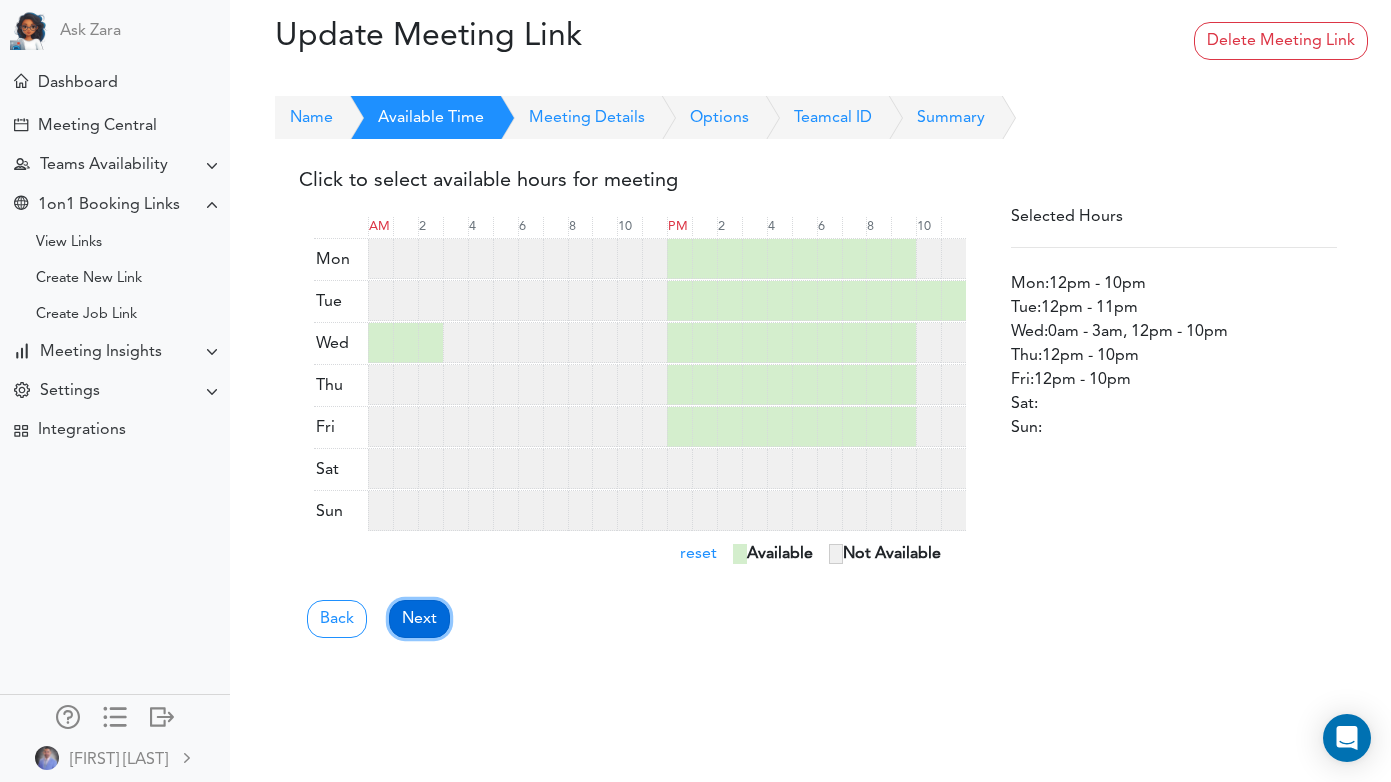 drag, startPoint x: 425, startPoint y: 615, endPoint x: 451, endPoint y: 601, distance: 29.529646 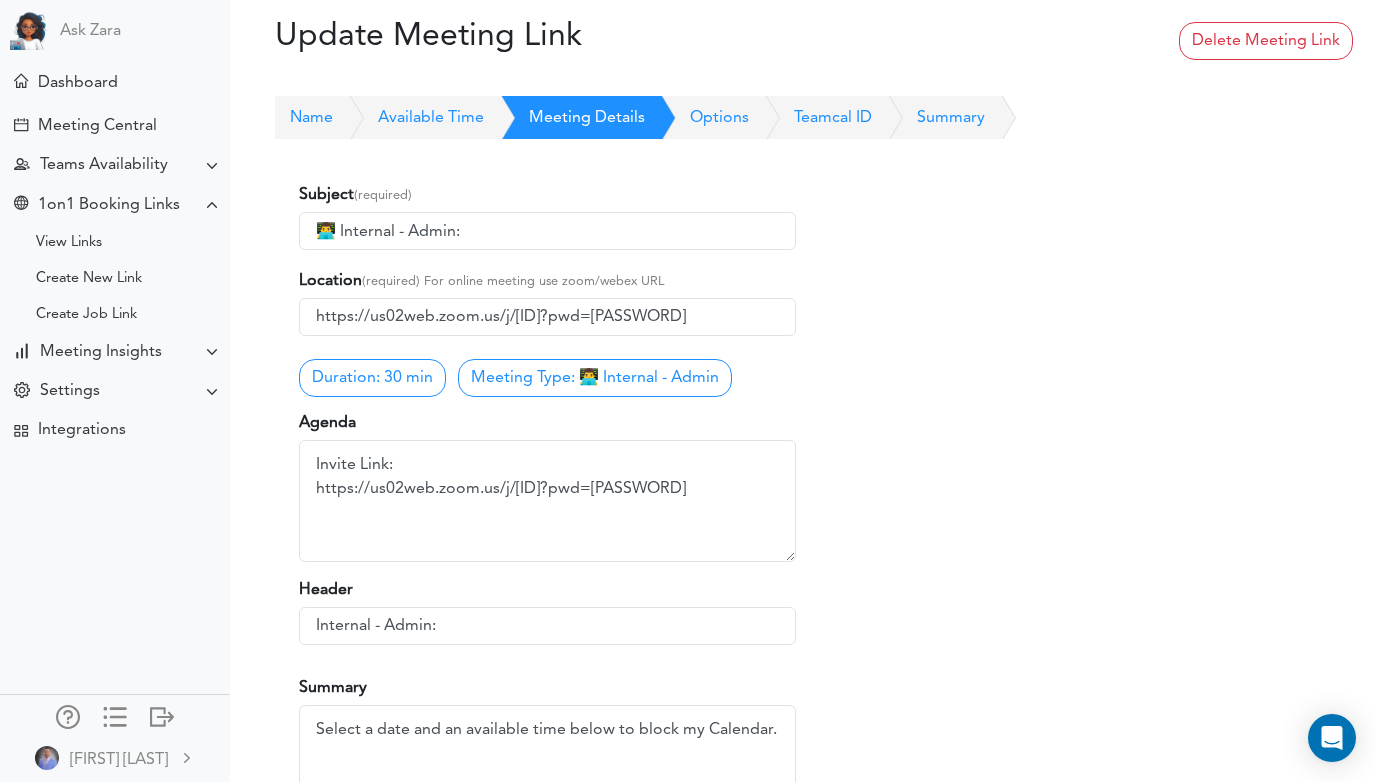 scroll, scrollTop: 453, scrollLeft: 0, axis: vertical 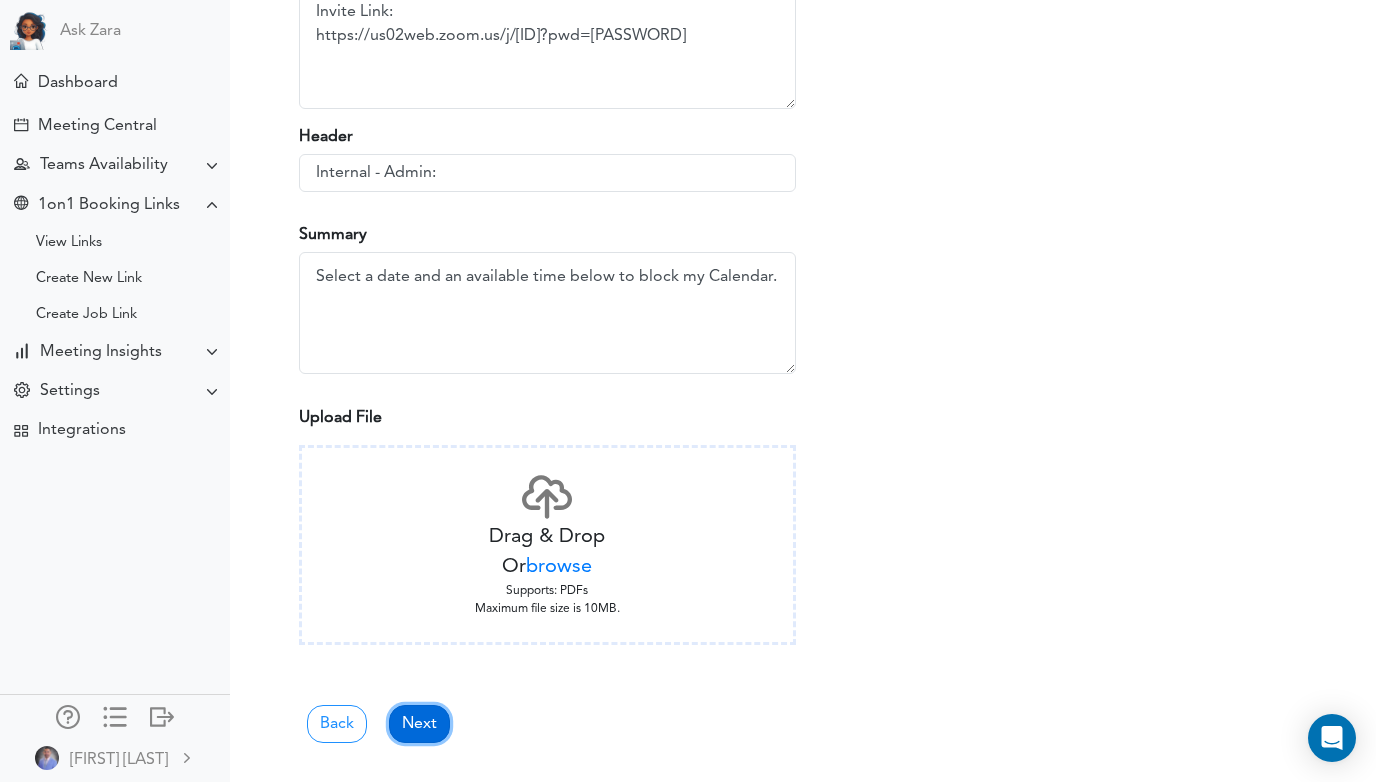click on "Next" at bounding box center (419, 724) 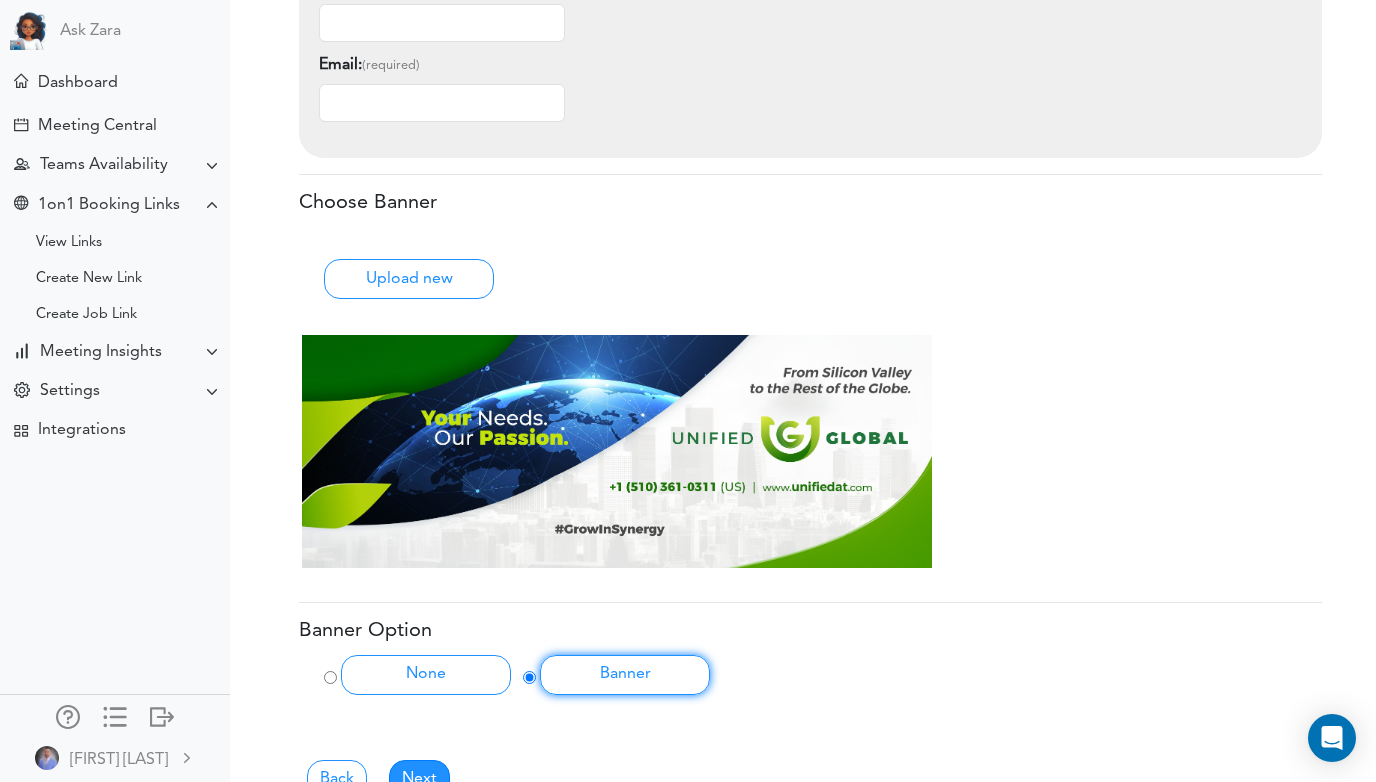 scroll, scrollTop: 924, scrollLeft: 0, axis: vertical 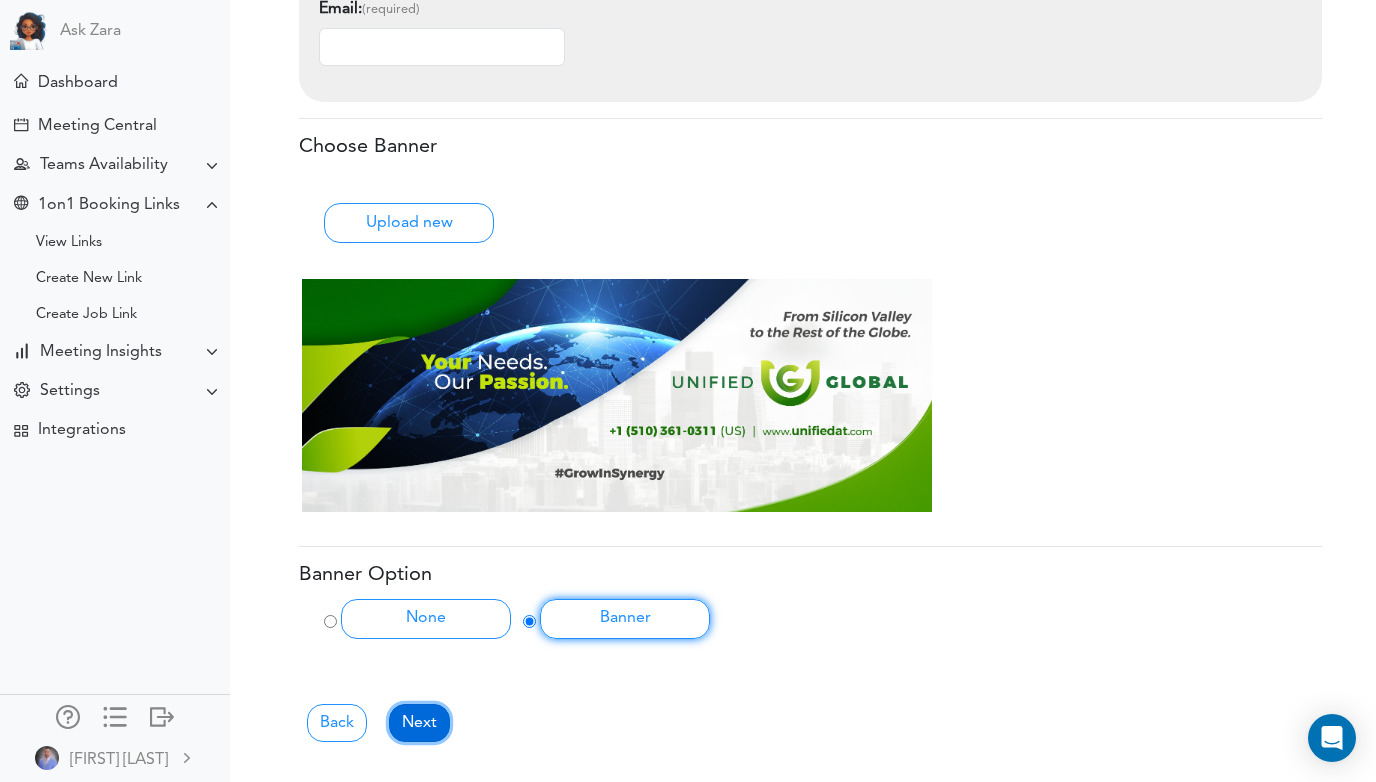 click on "Next" at bounding box center (419, 723) 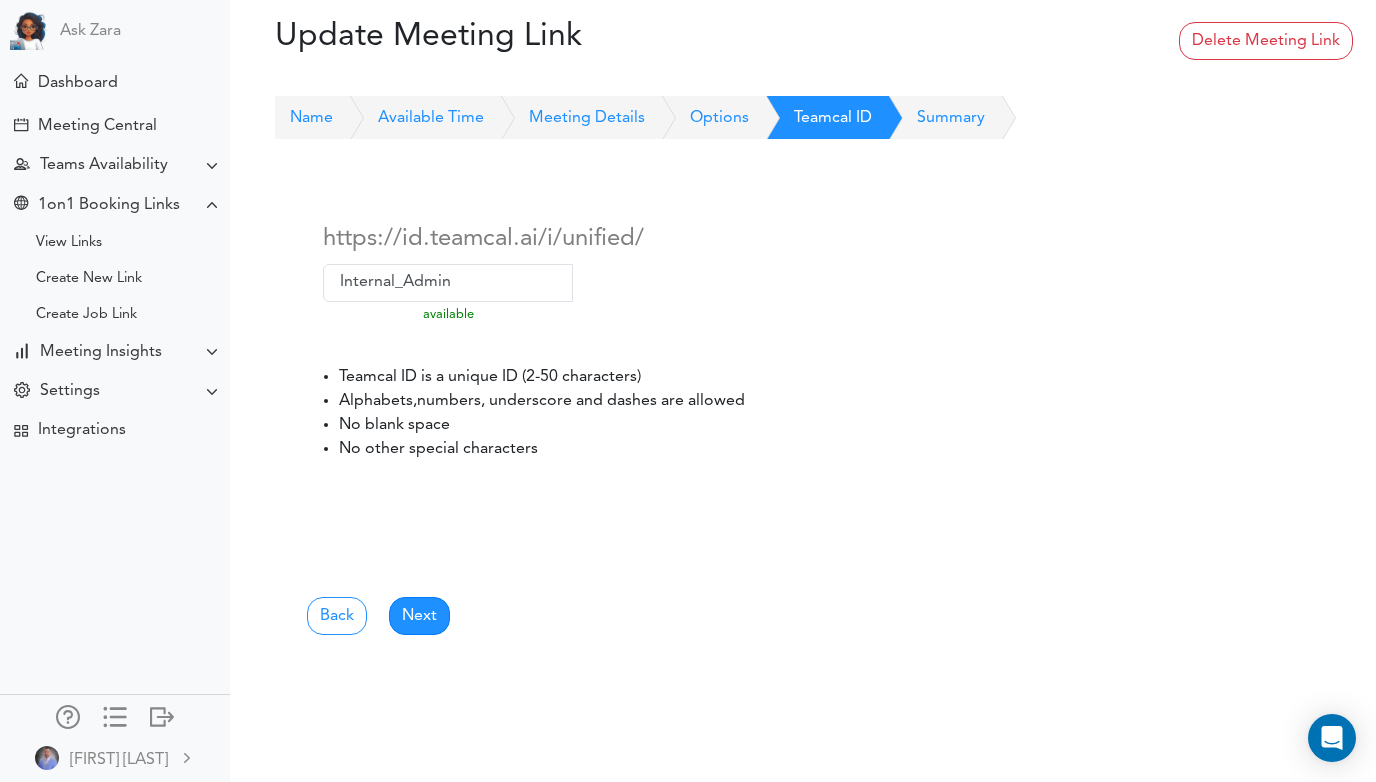 scroll, scrollTop: 0, scrollLeft: 0, axis: both 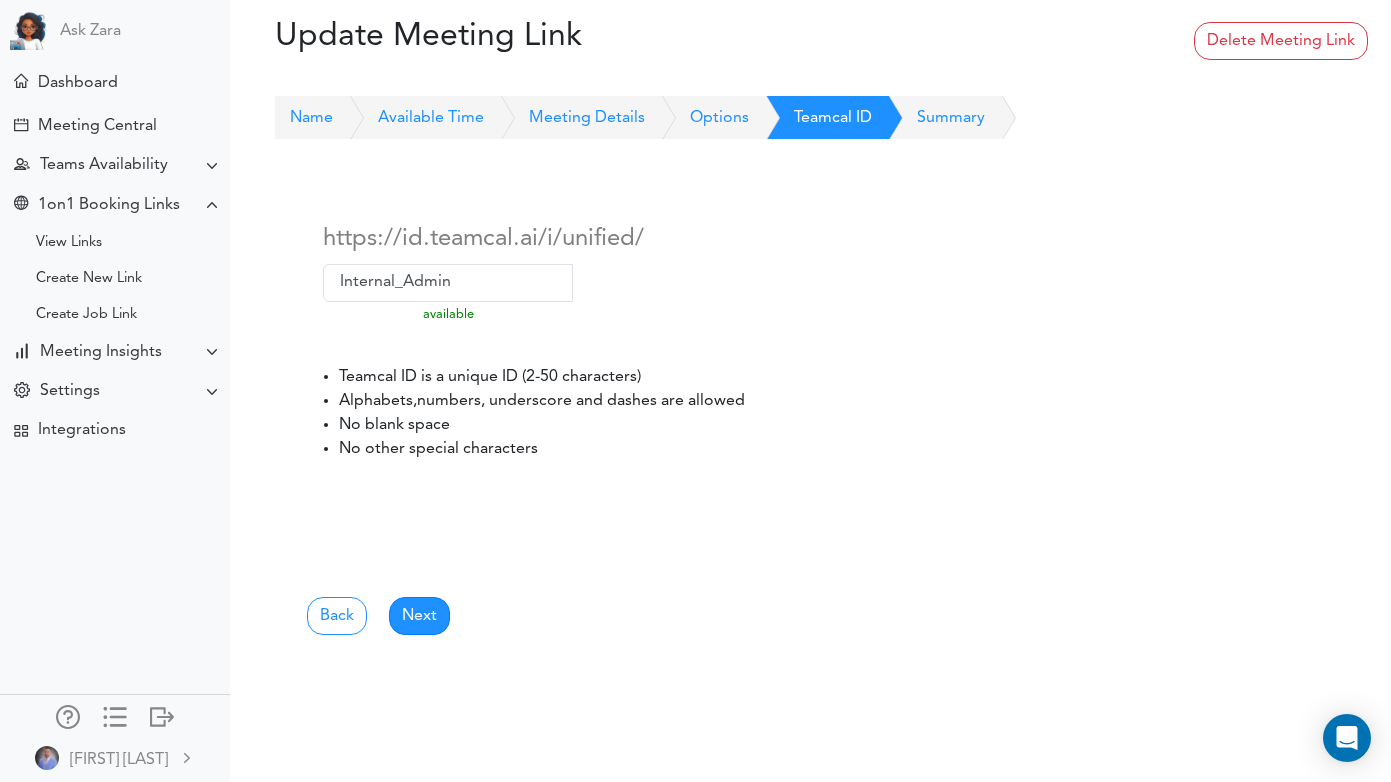 click on "https://id.teamcal.ai/i/unified/
[USER_ID]
available
already
exists or error
Back" at bounding box center [818, 439] 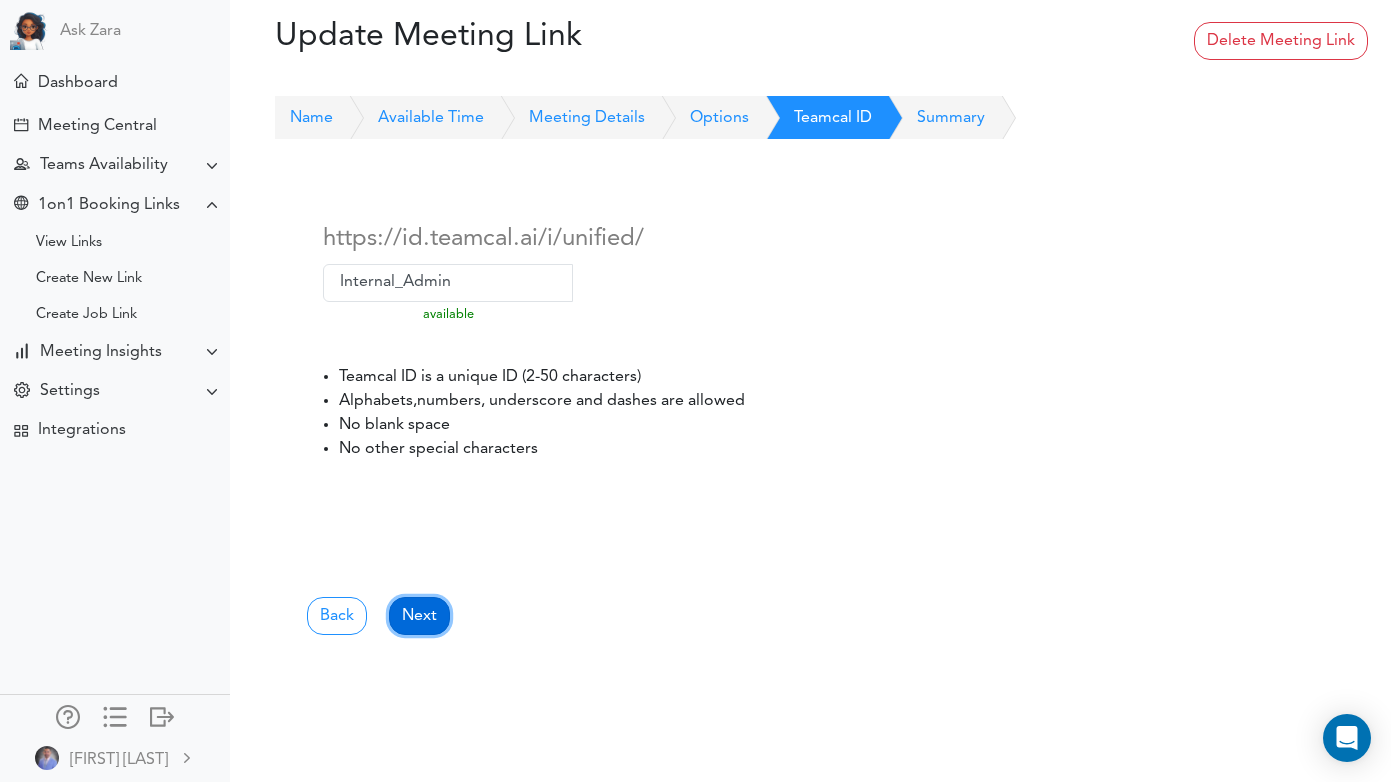 click on "Next" at bounding box center [419, 616] 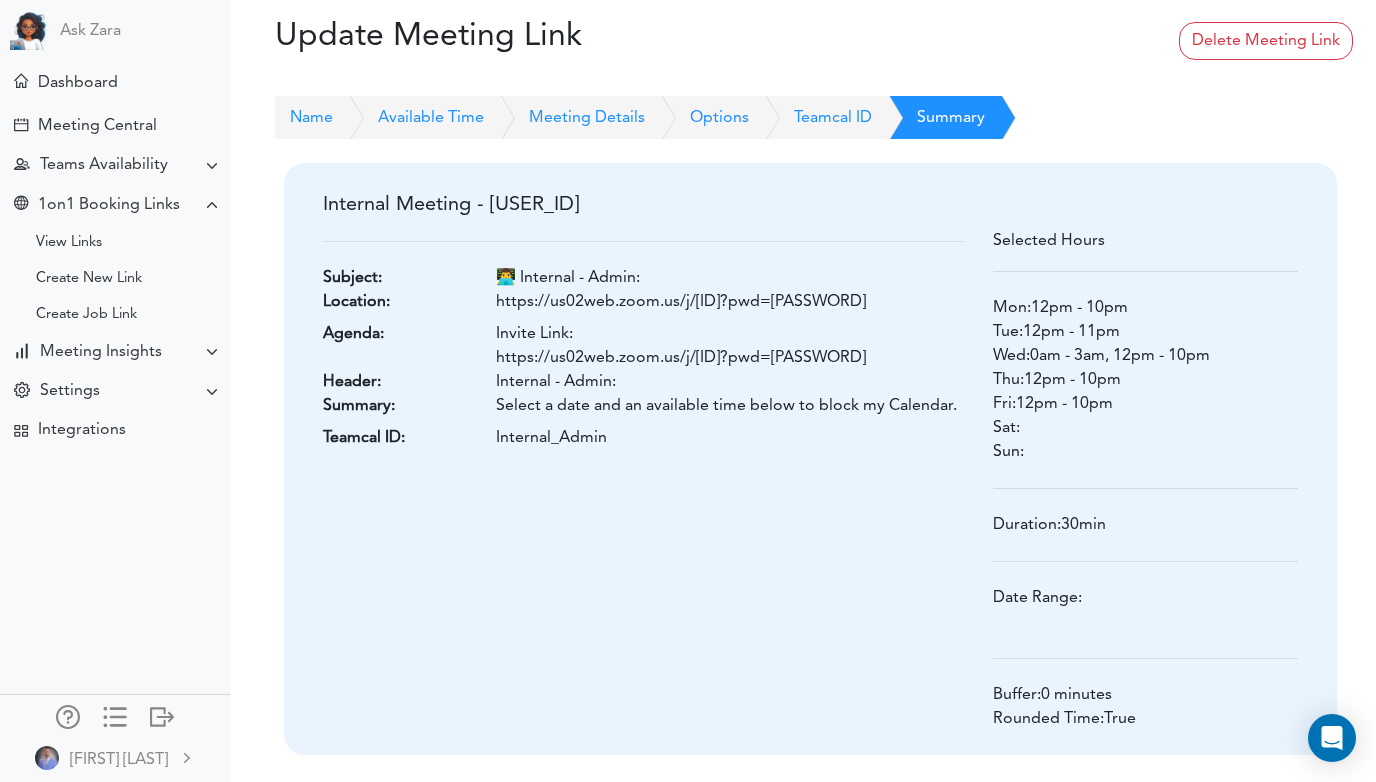 scroll, scrollTop: 85, scrollLeft: 0, axis: vertical 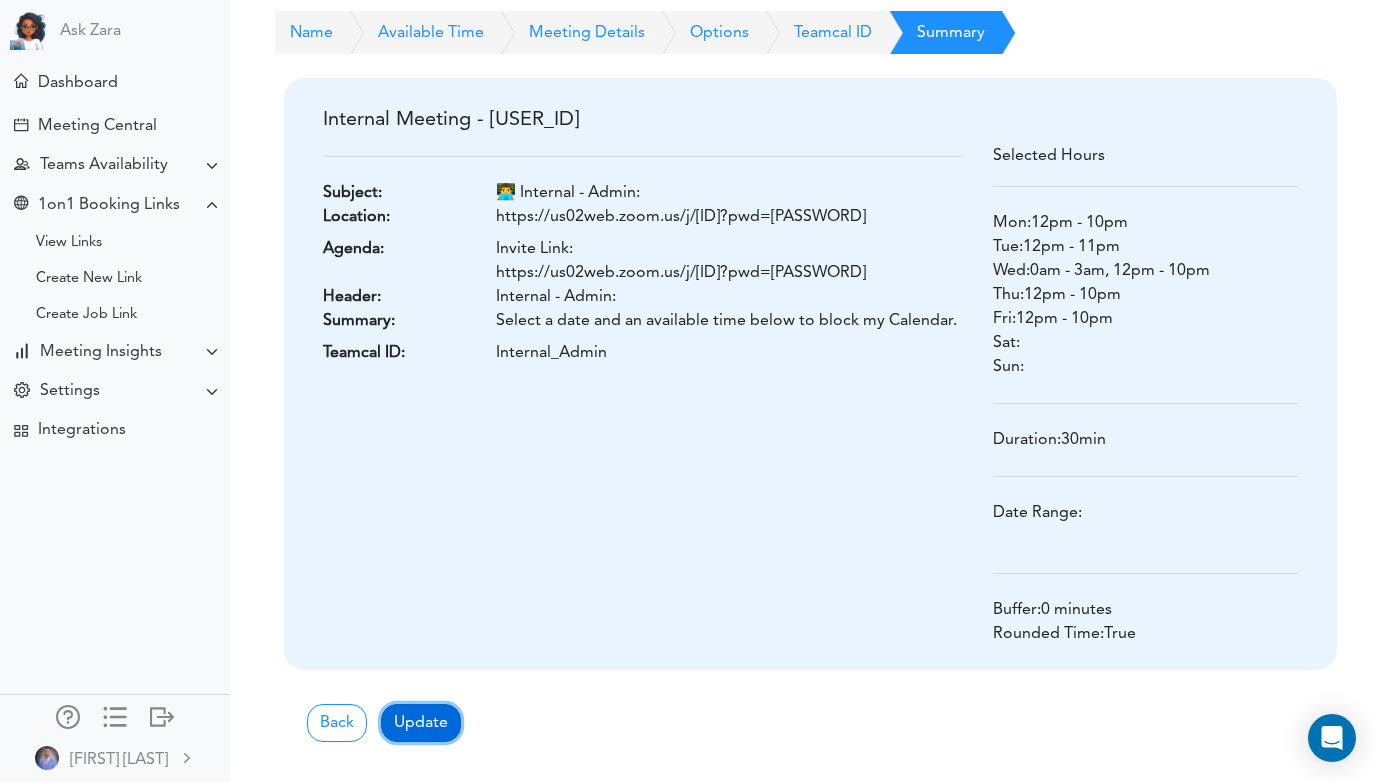 click on "Update" at bounding box center (421, 723) 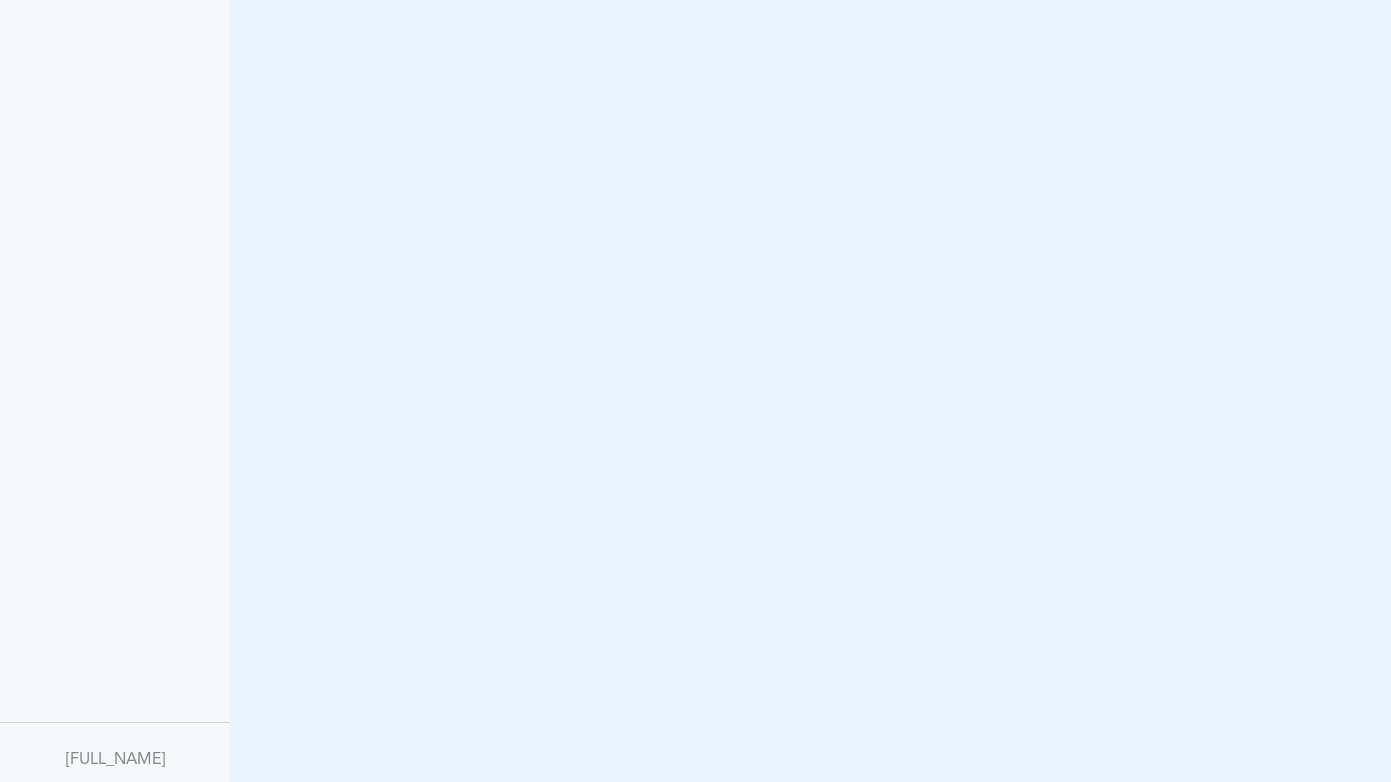 scroll, scrollTop: 0, scrollLeft: 0, axis: both 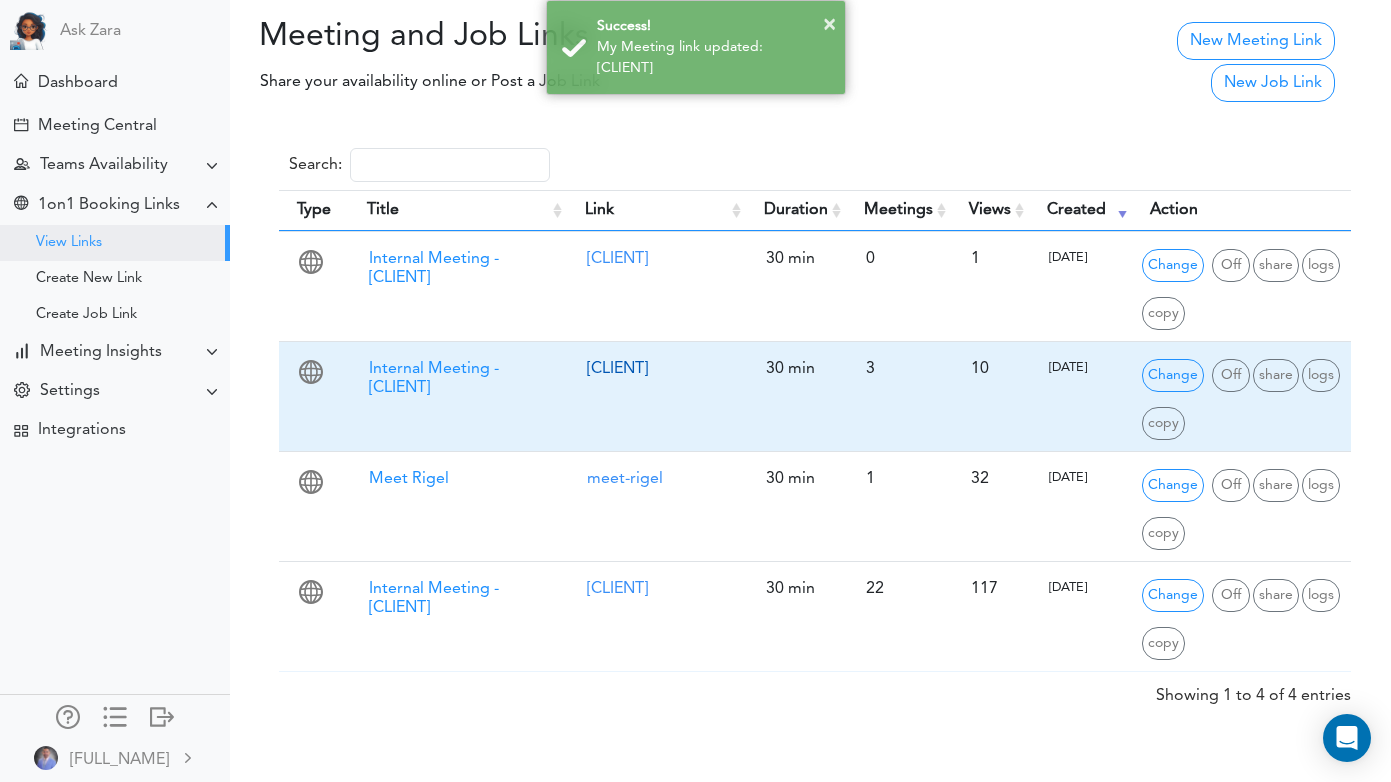click on "Internal_Admin" at bounding box center [617, 369] 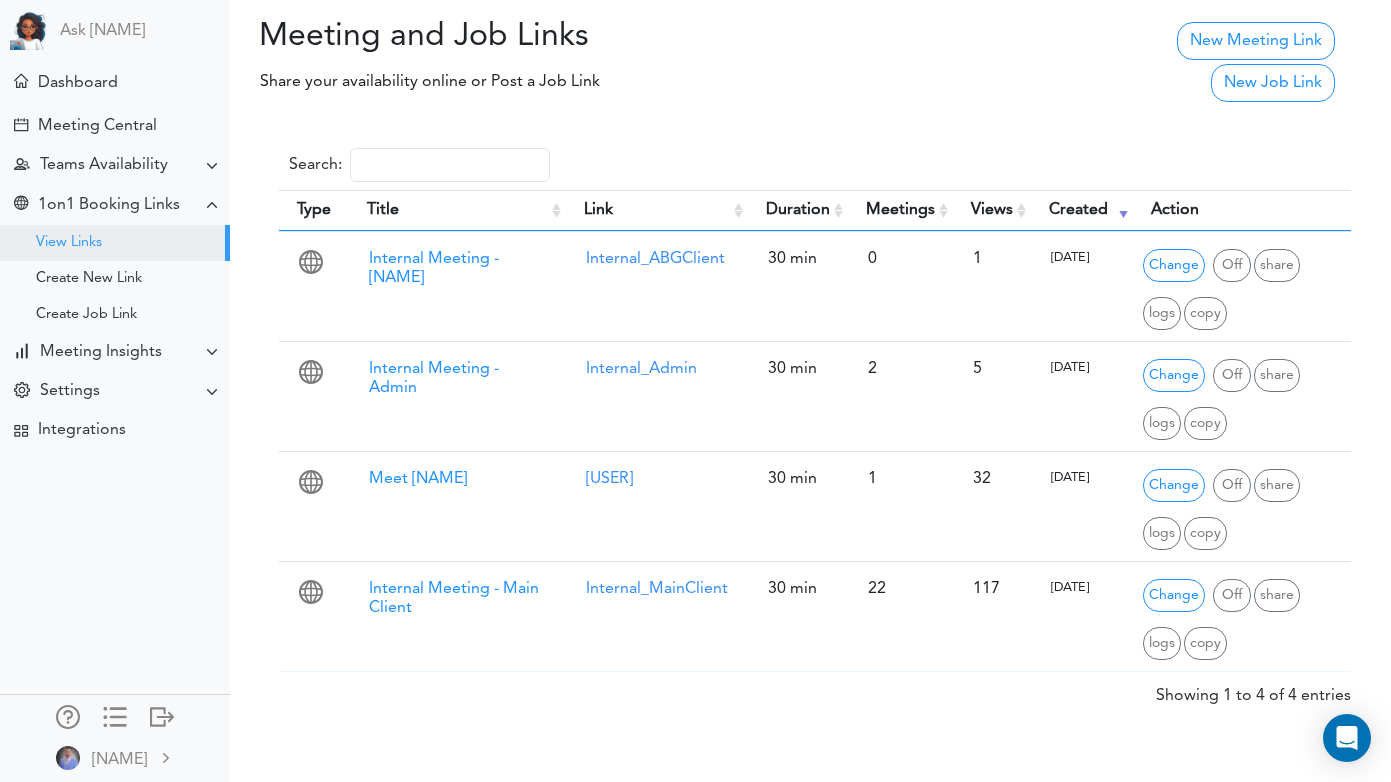 scroll, scrollTop: 0, scrollLeft: 0, axis: both 